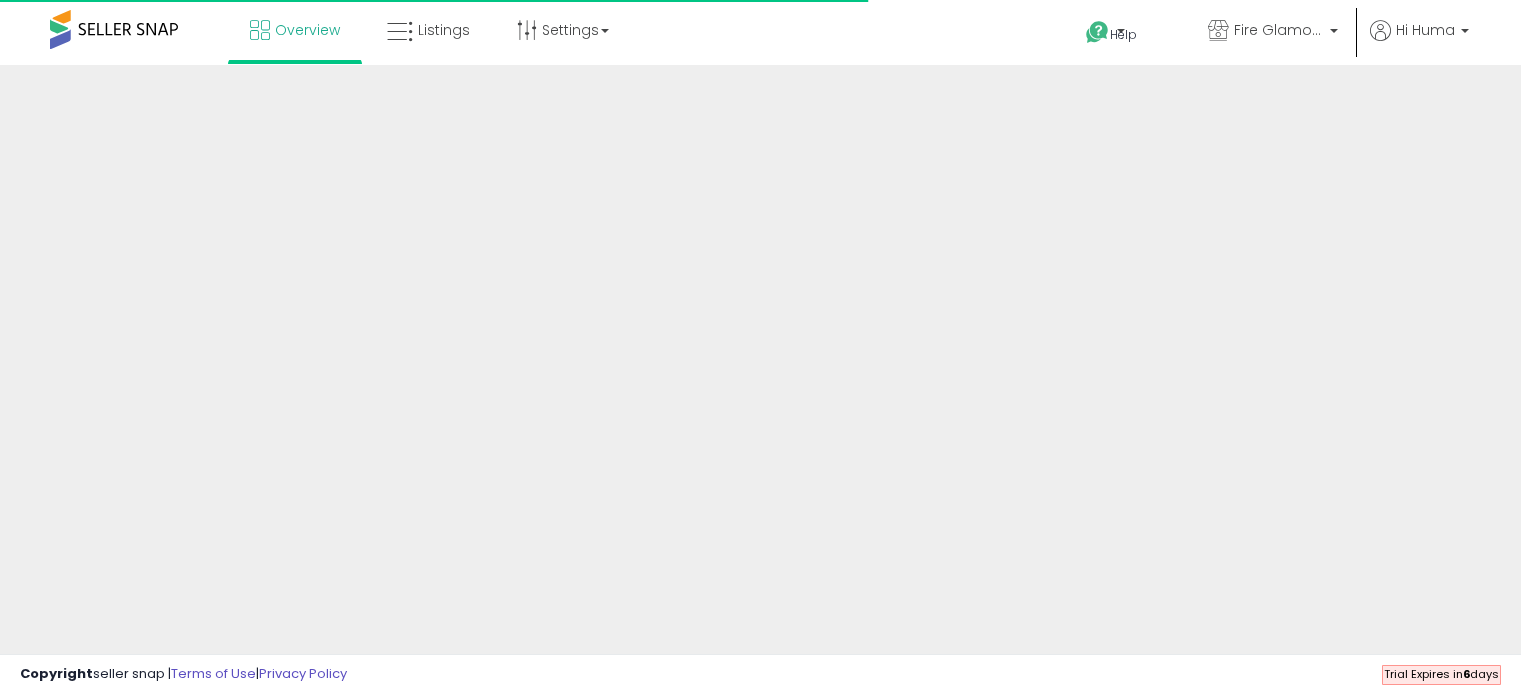 scroll, scrollTop: 0, scrollLeft: 0, axis: both 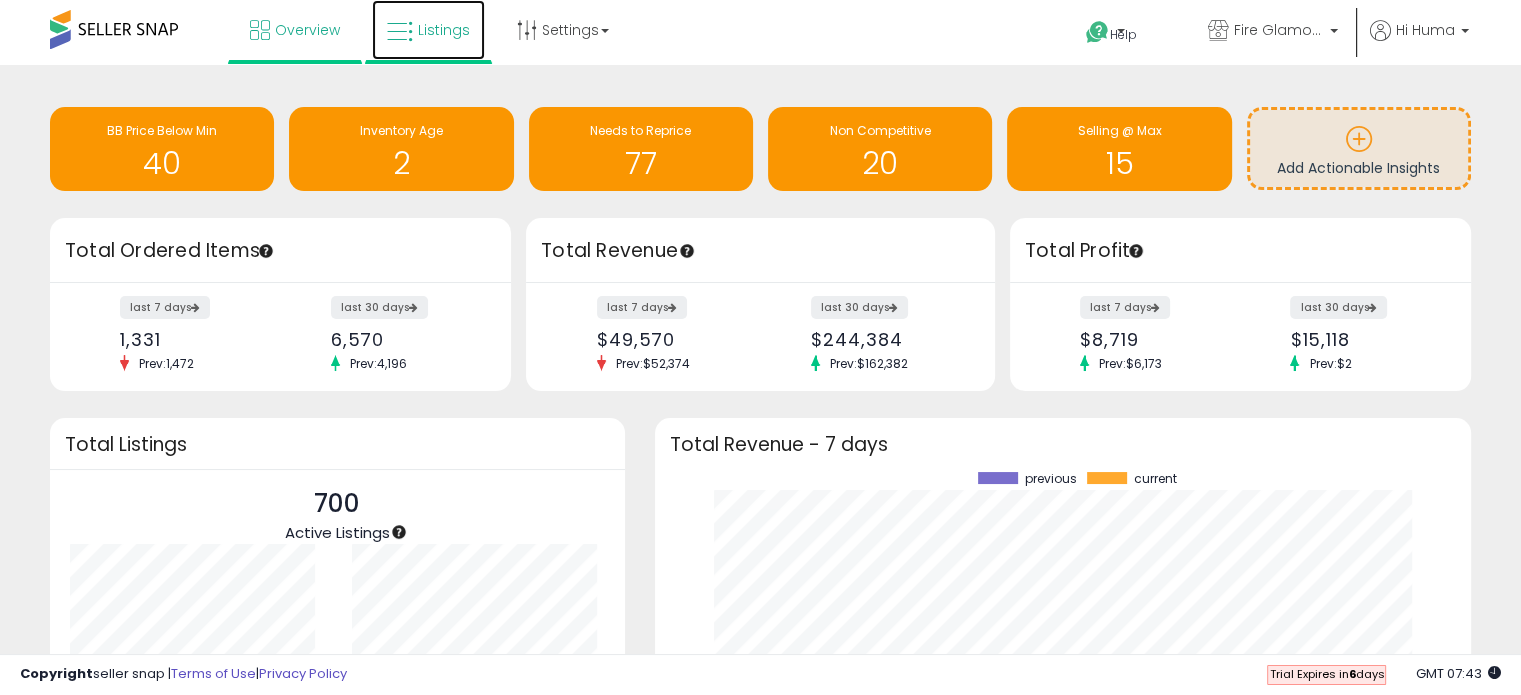 click on "Listings" at bounding box center (444, 30) 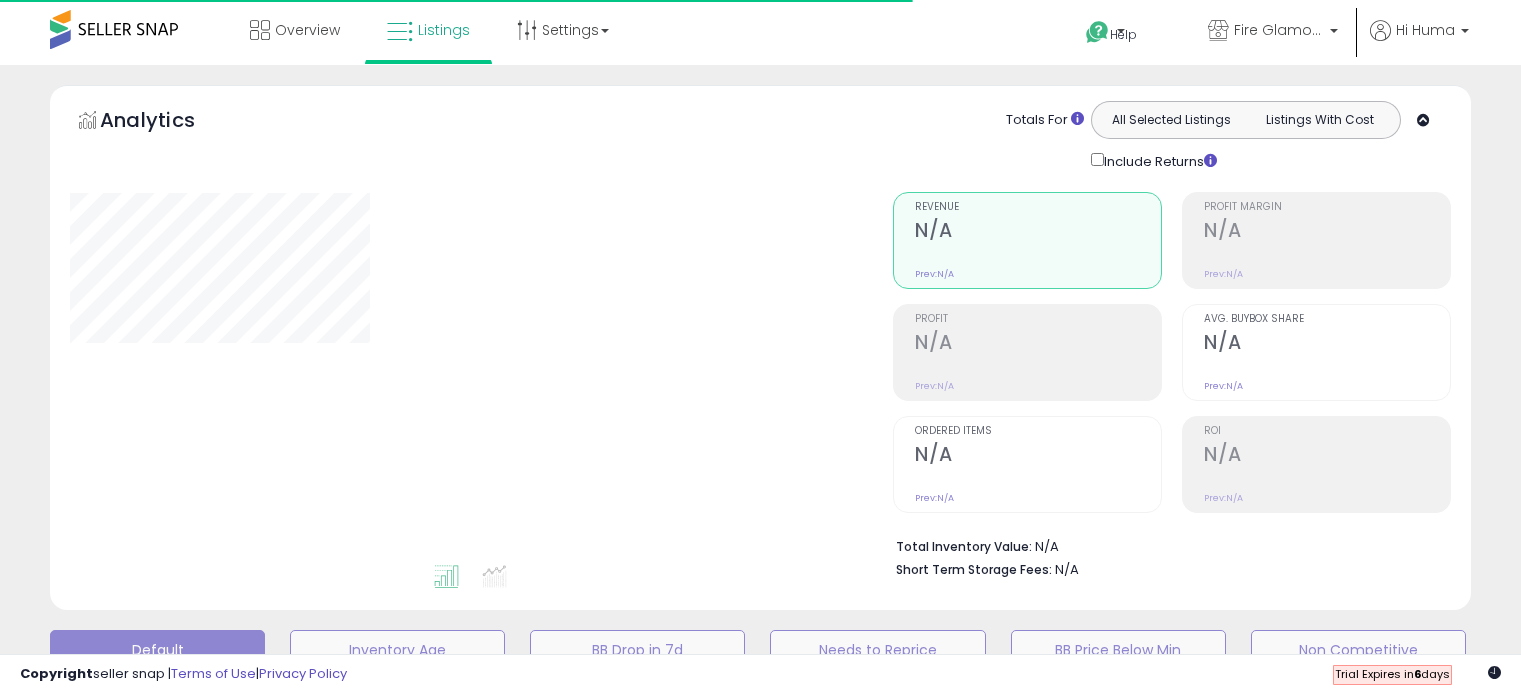 scroll, scrollTop: 0, scrollLeft: 0, axis: both 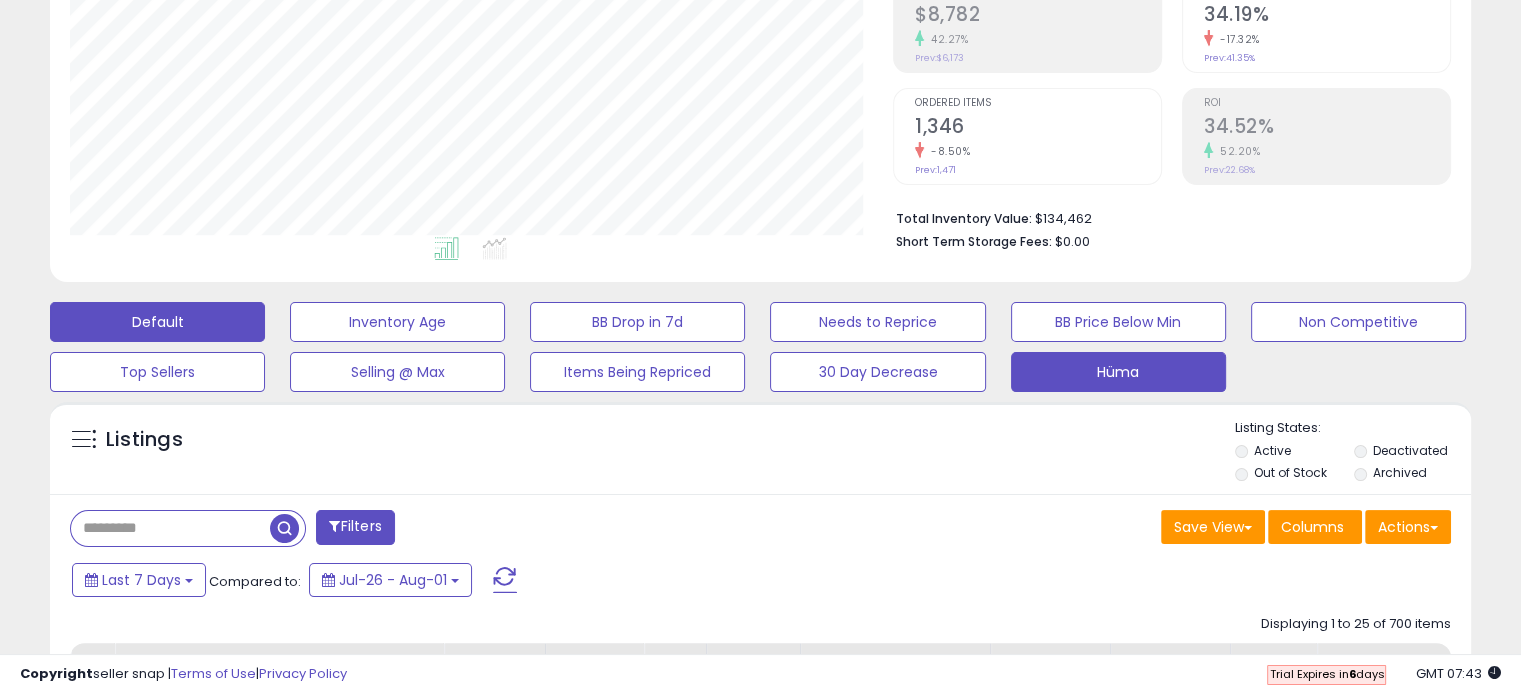 click on "Hüma" at bounding box center [397, 322] 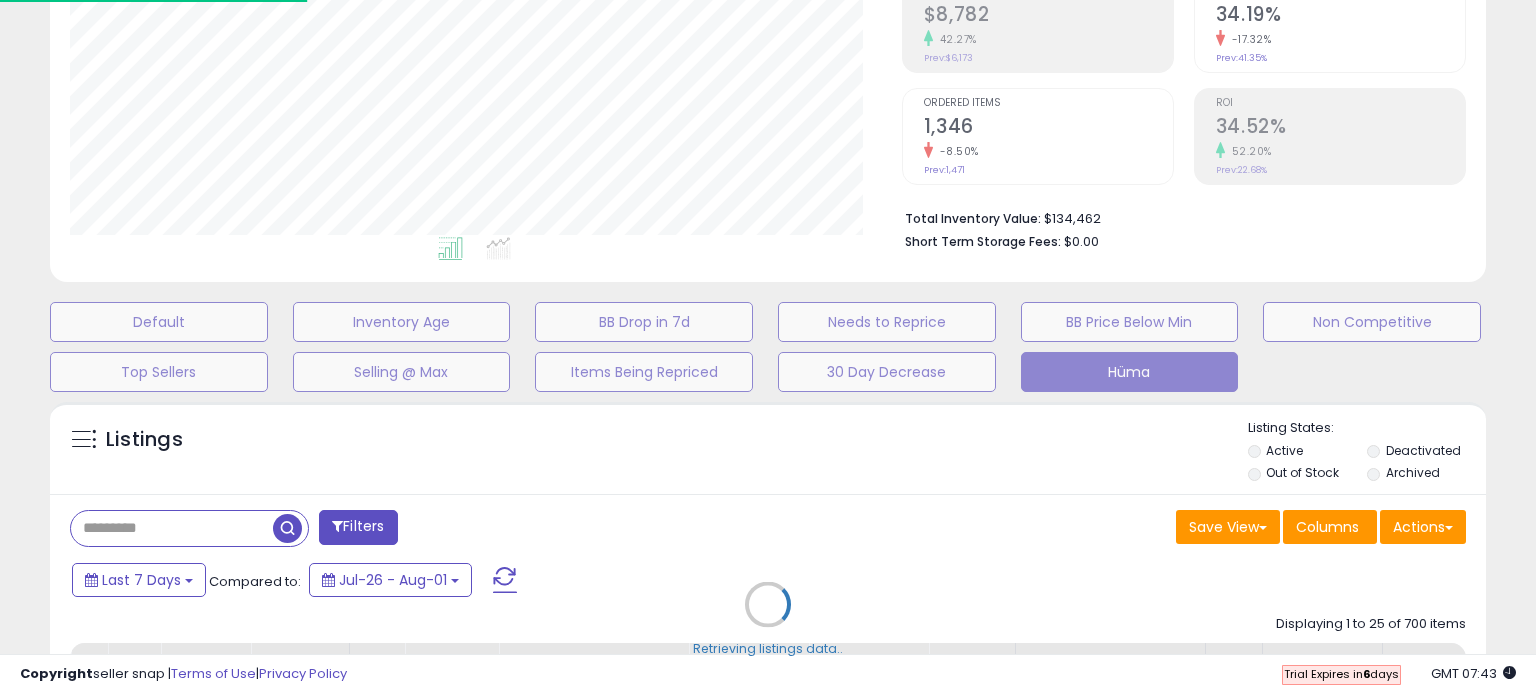 scroll, scrollTop: 999589, scrollLeft: 999168, axis: both 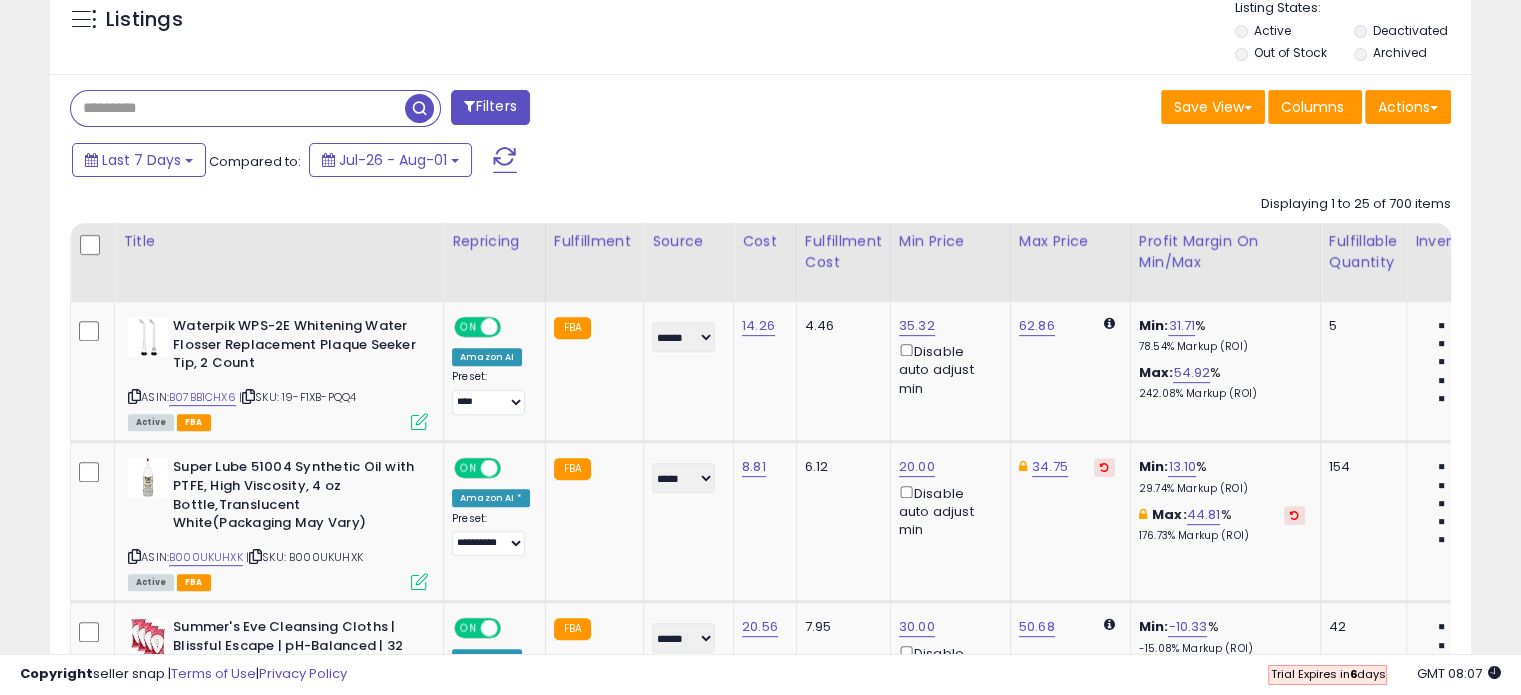 click at bounding box center (238, 108) 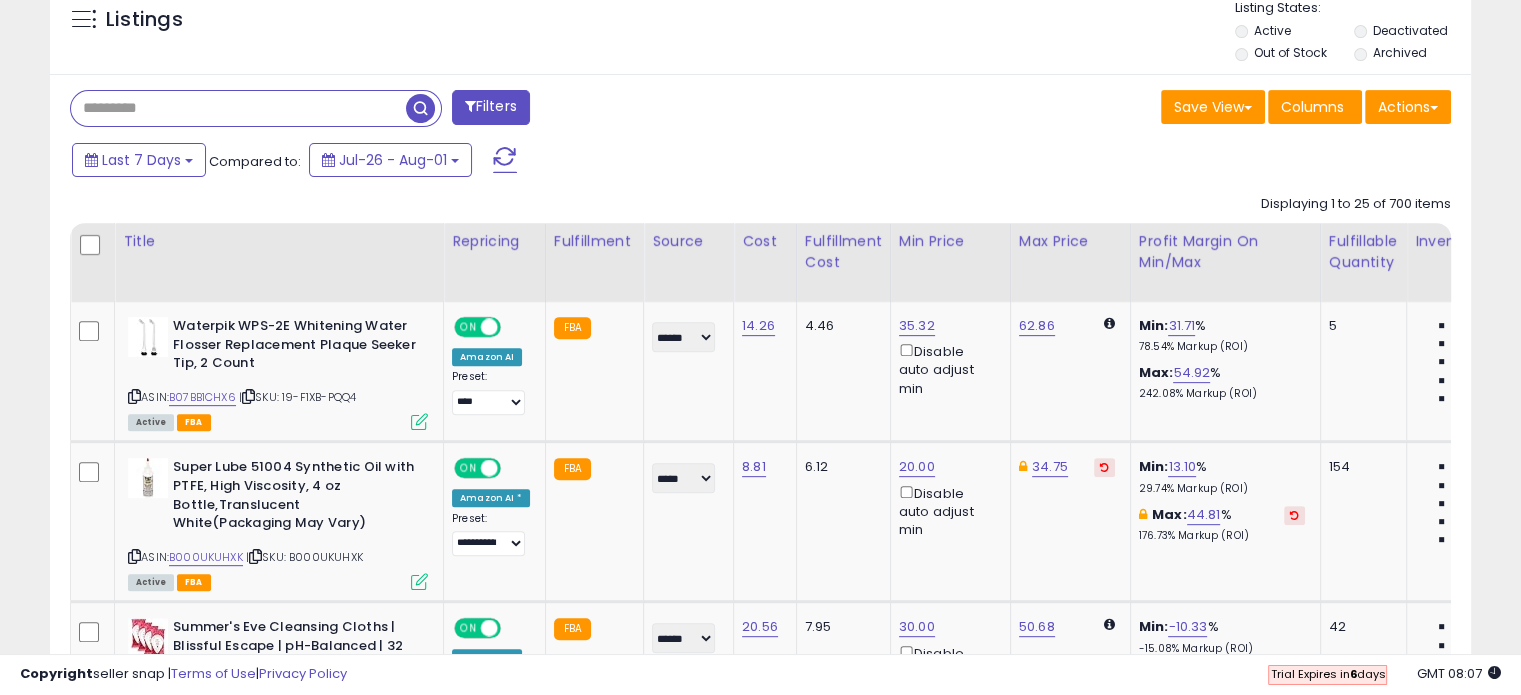 paste on "**********" 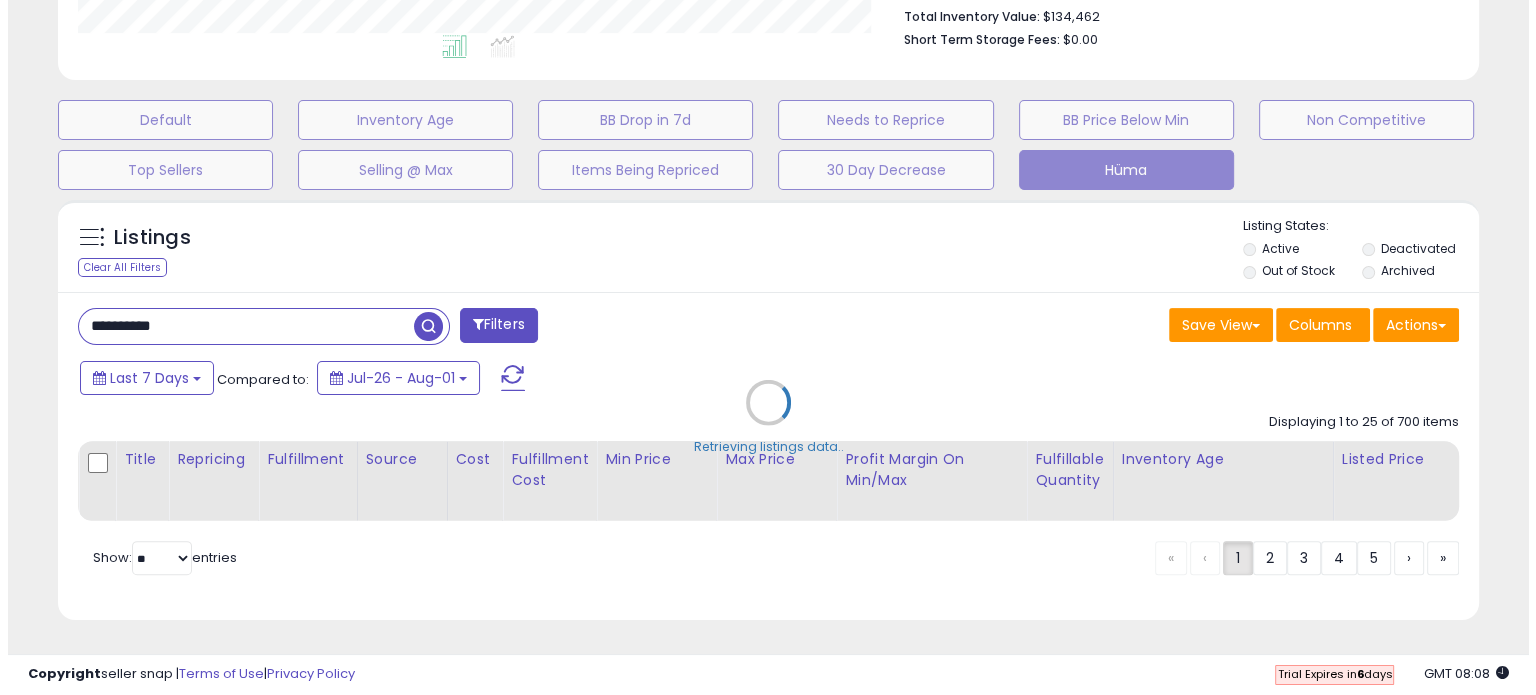 scroll, scrollTop: 544, scrollLeft: 0, axis: vertical 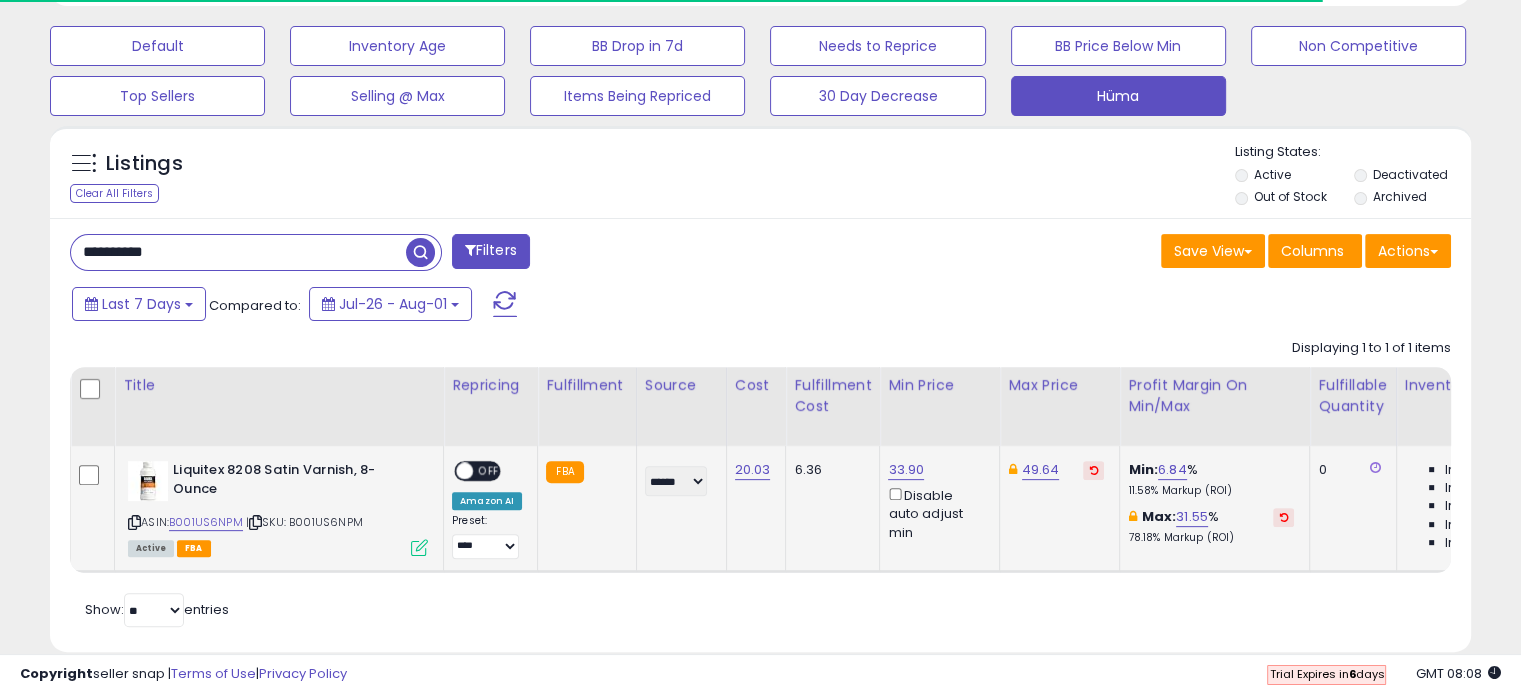 click on "OFF" at bounding box center (489, 471) 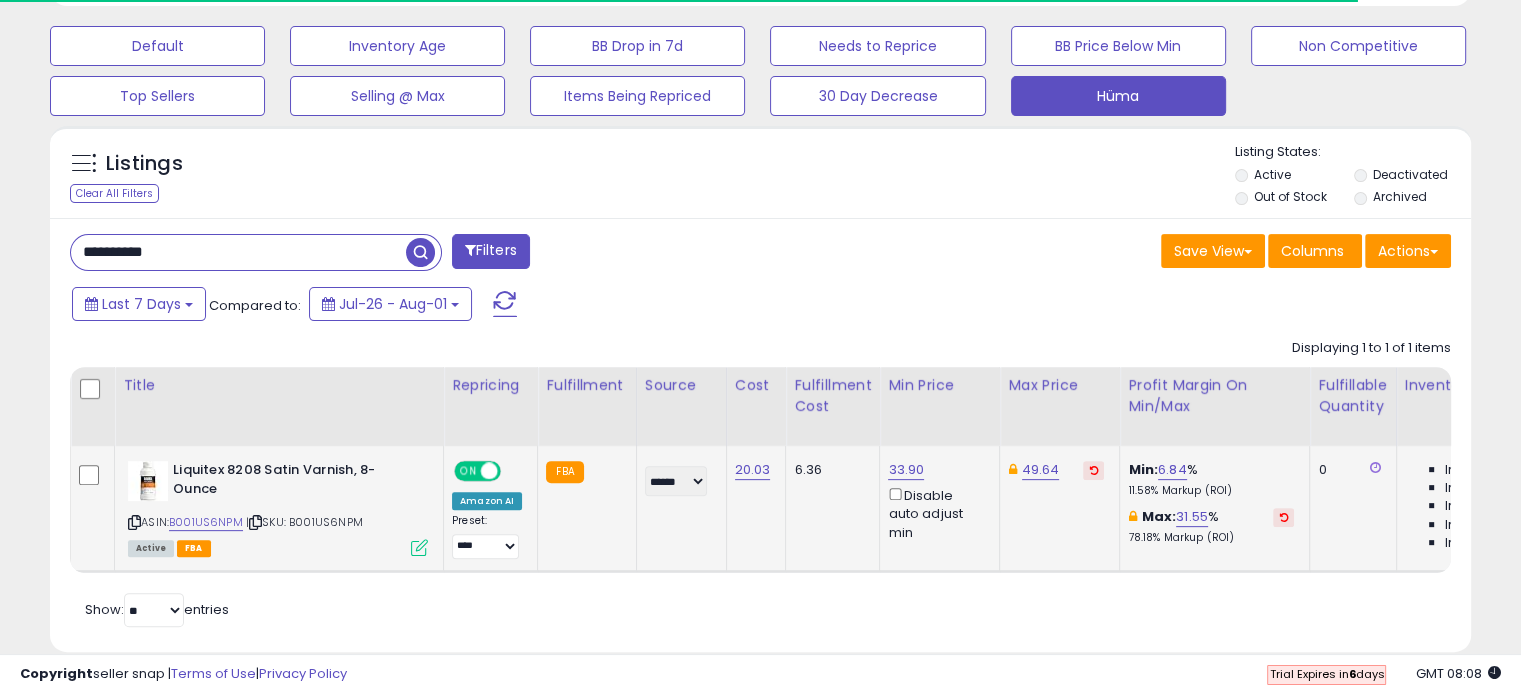 scroll, scrollTop: 999589, scrollLeft: 999176, axis: both 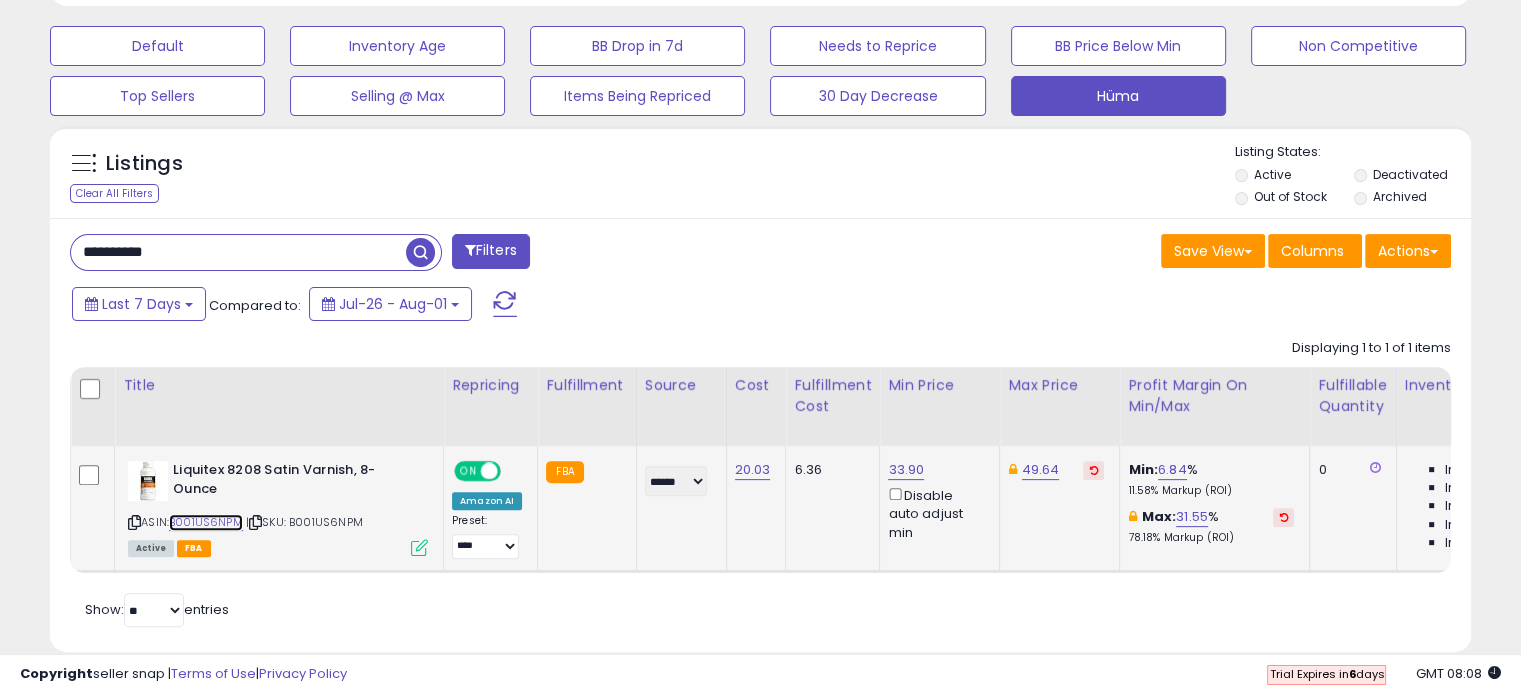 click on "B001US6NPM" at bounding box center (206, 522) 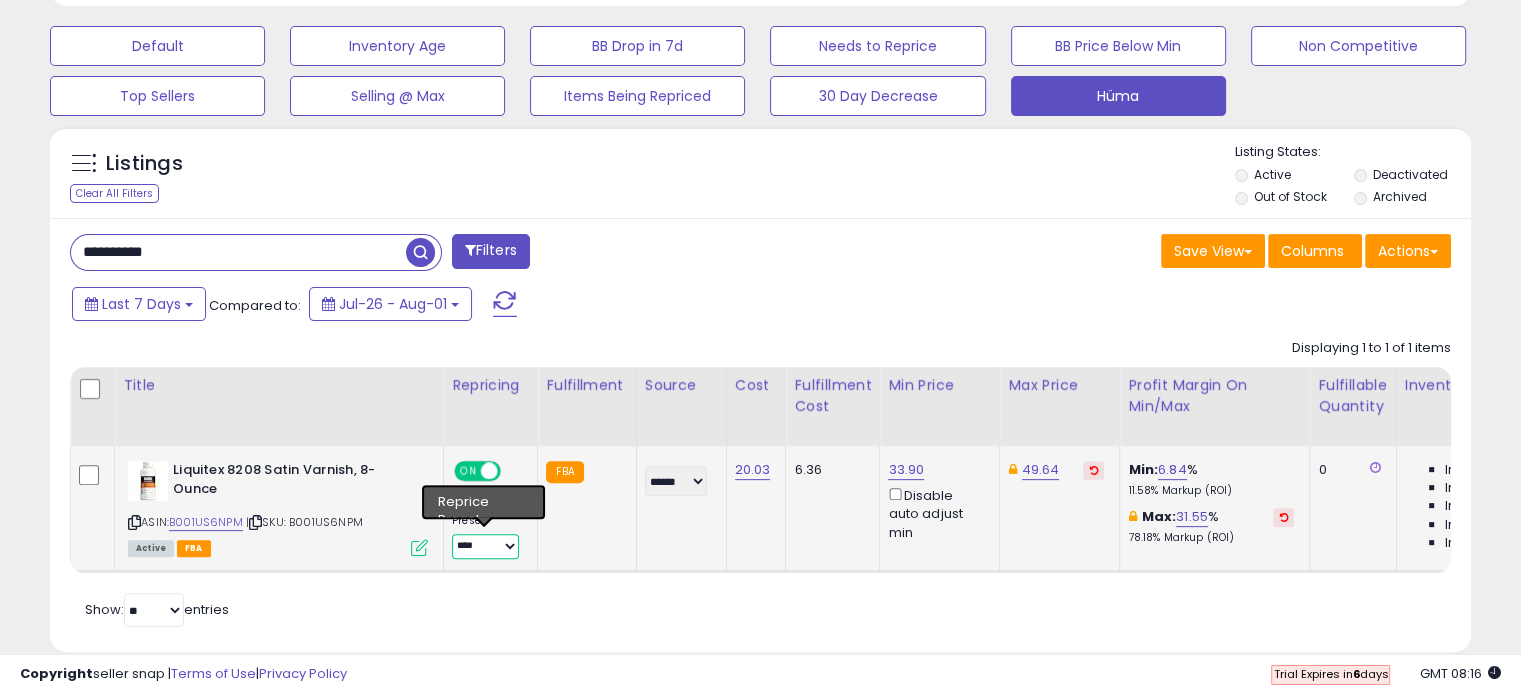 click on "**********" at bounding box center [485, 546] 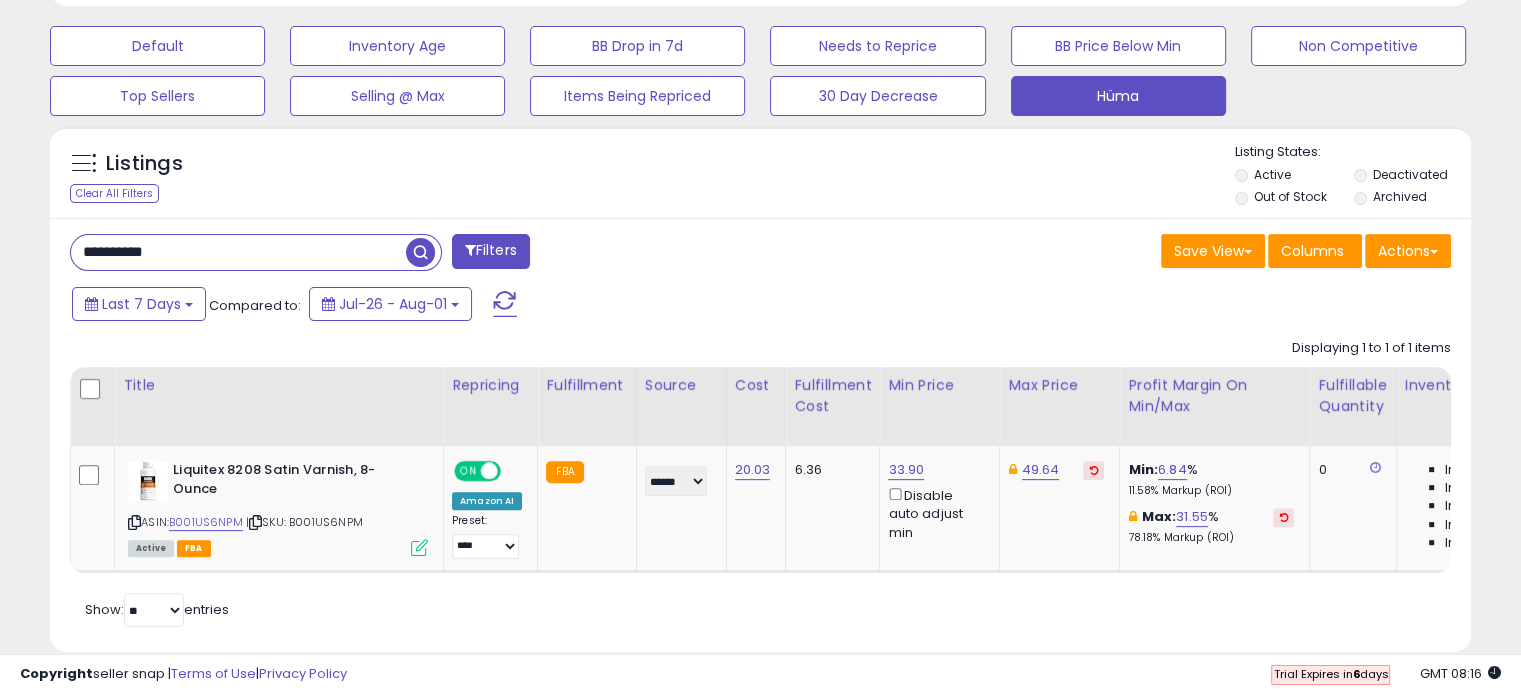 click on "**********" at bounding box center [238, 252] 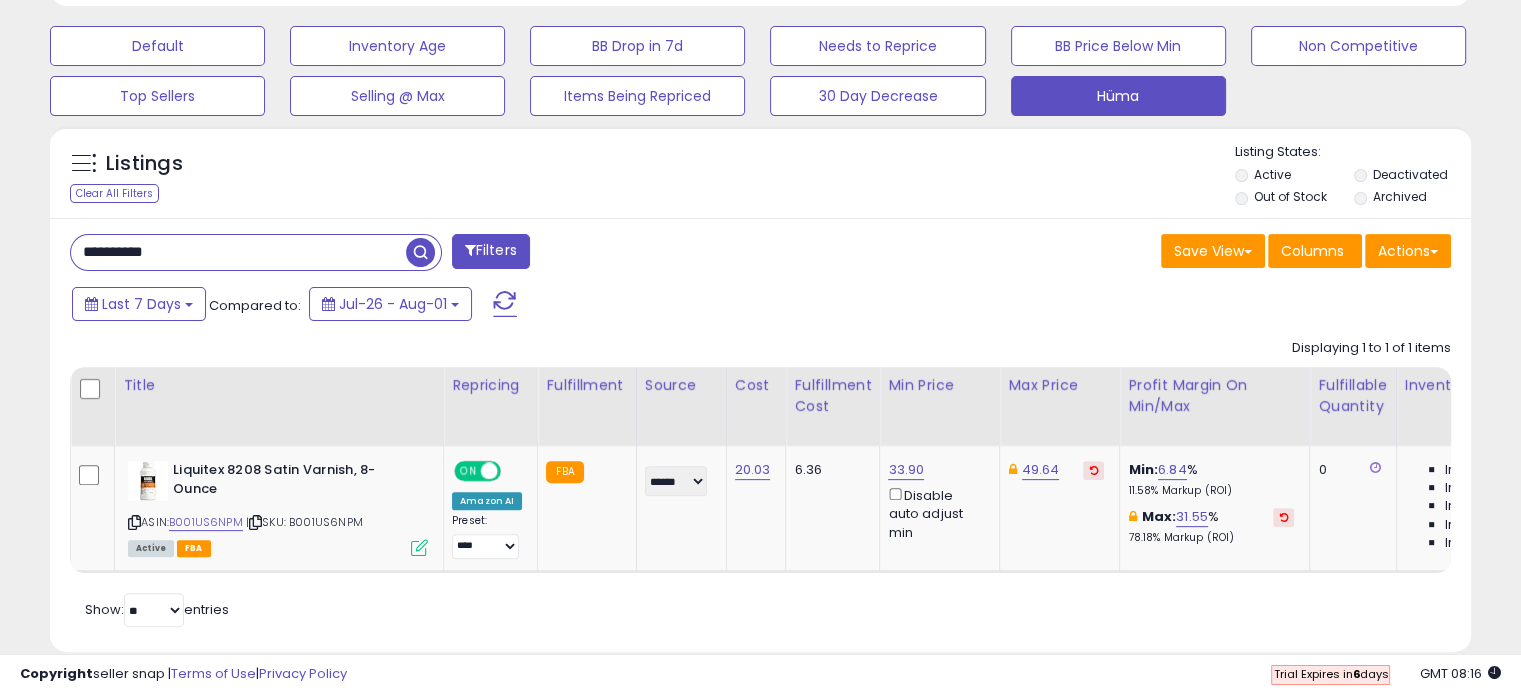 click on "**********" at bounding box center [238, 252] 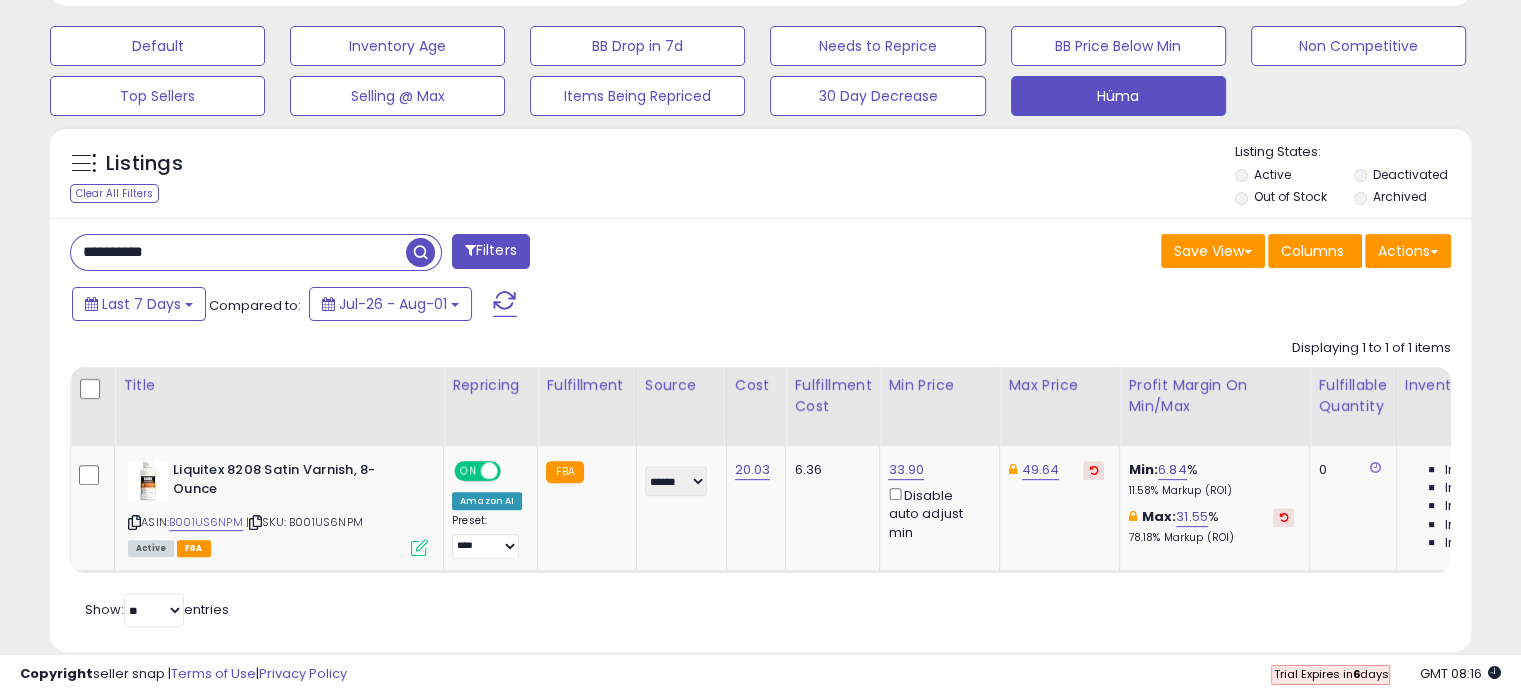 paste 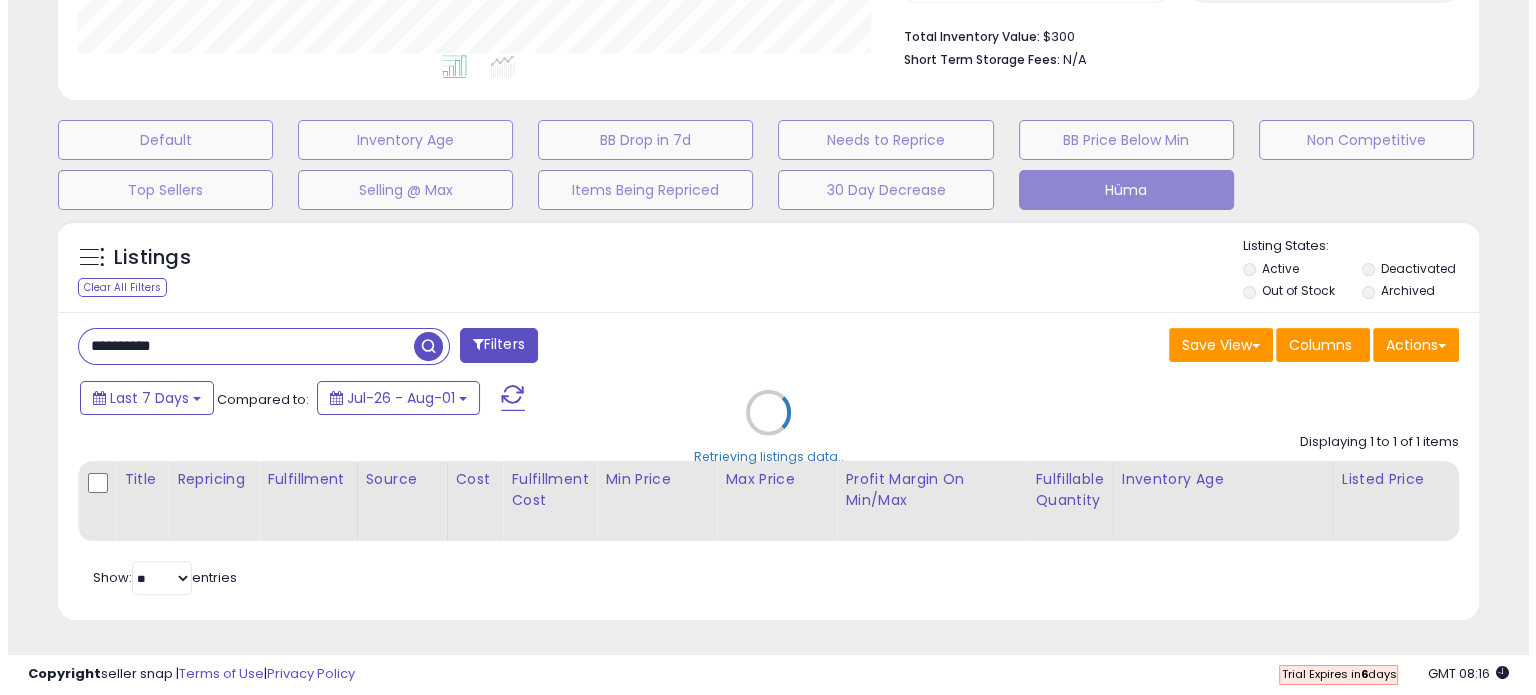 scroll, scrollTop: 524, scrollLeft: 0, axis: vertical 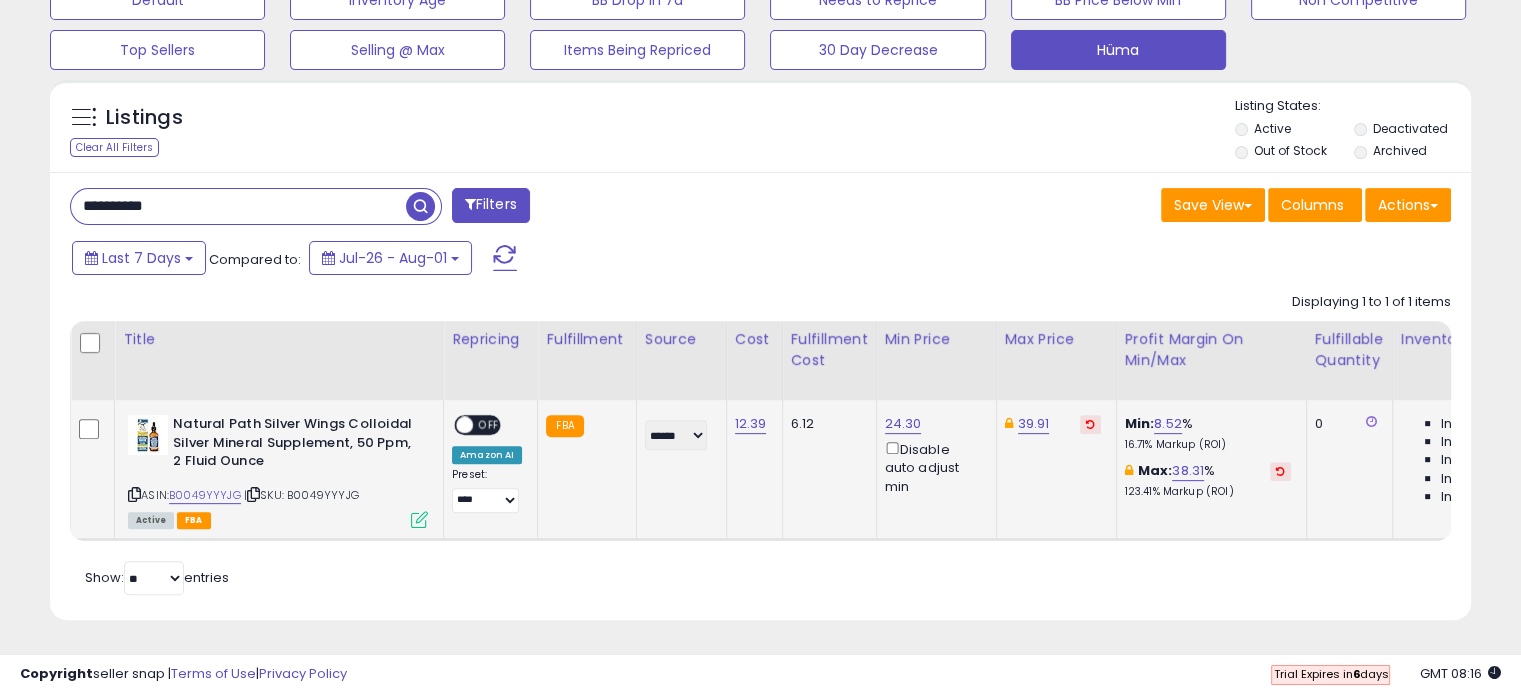 click on "OFF" at bounding box center (489, 425) 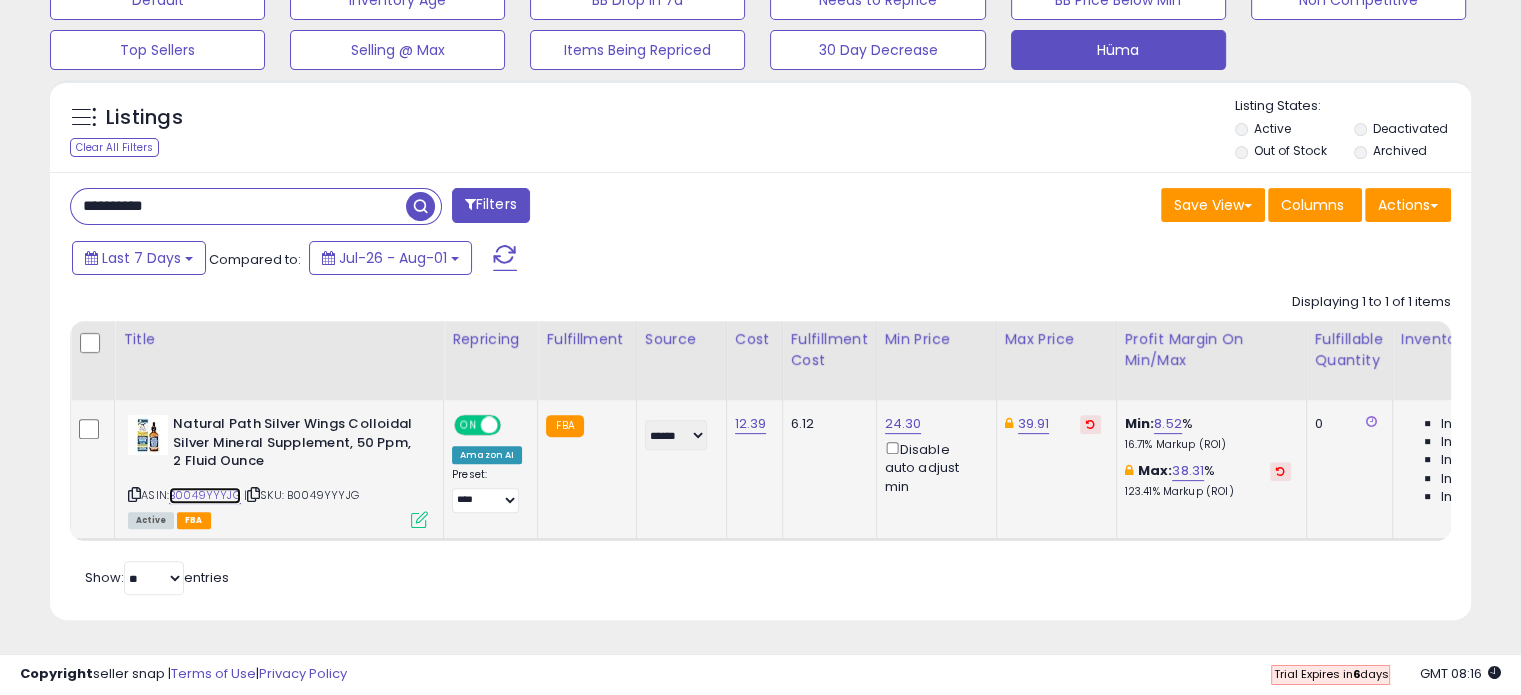 click on "B0049YYYJG" at bounding box center [205, 495] 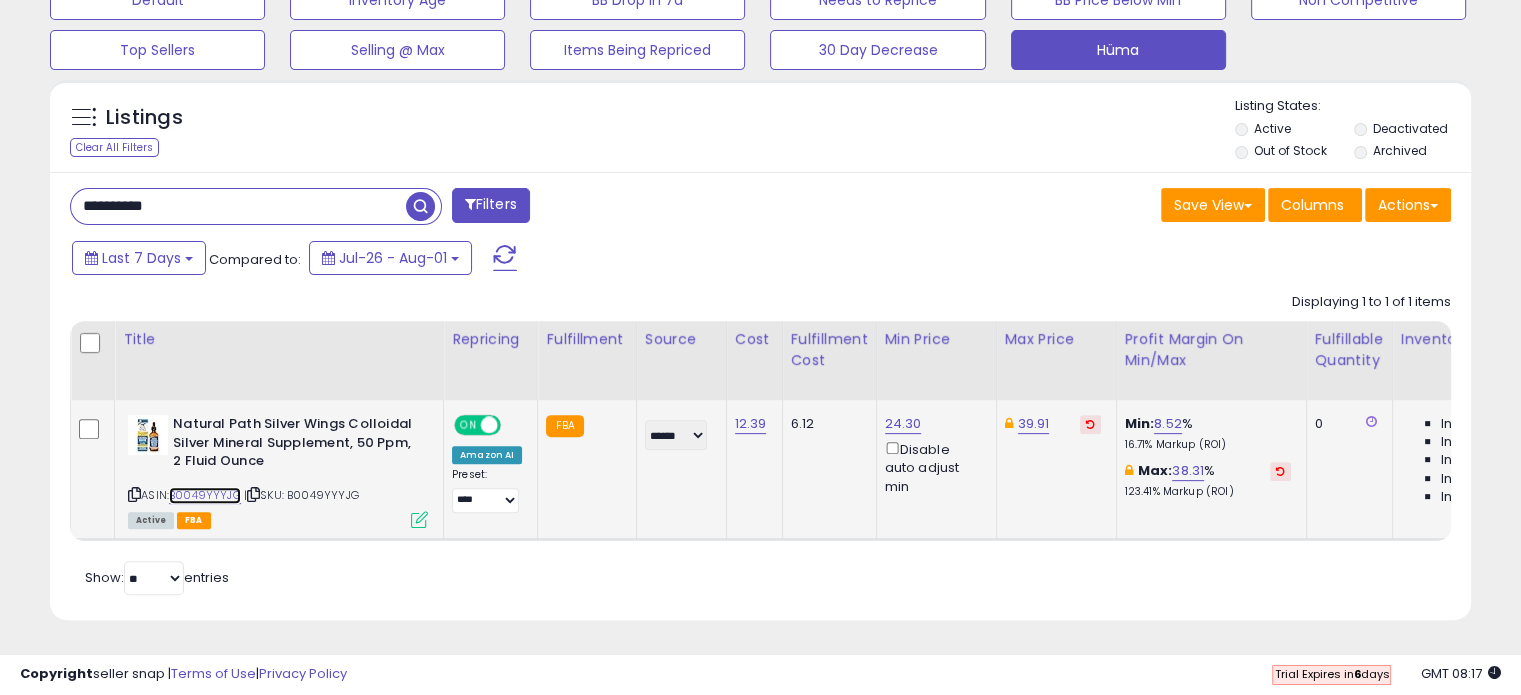 scroll, scrollTop: 0, scrollLeft: 170, axis: horizontal 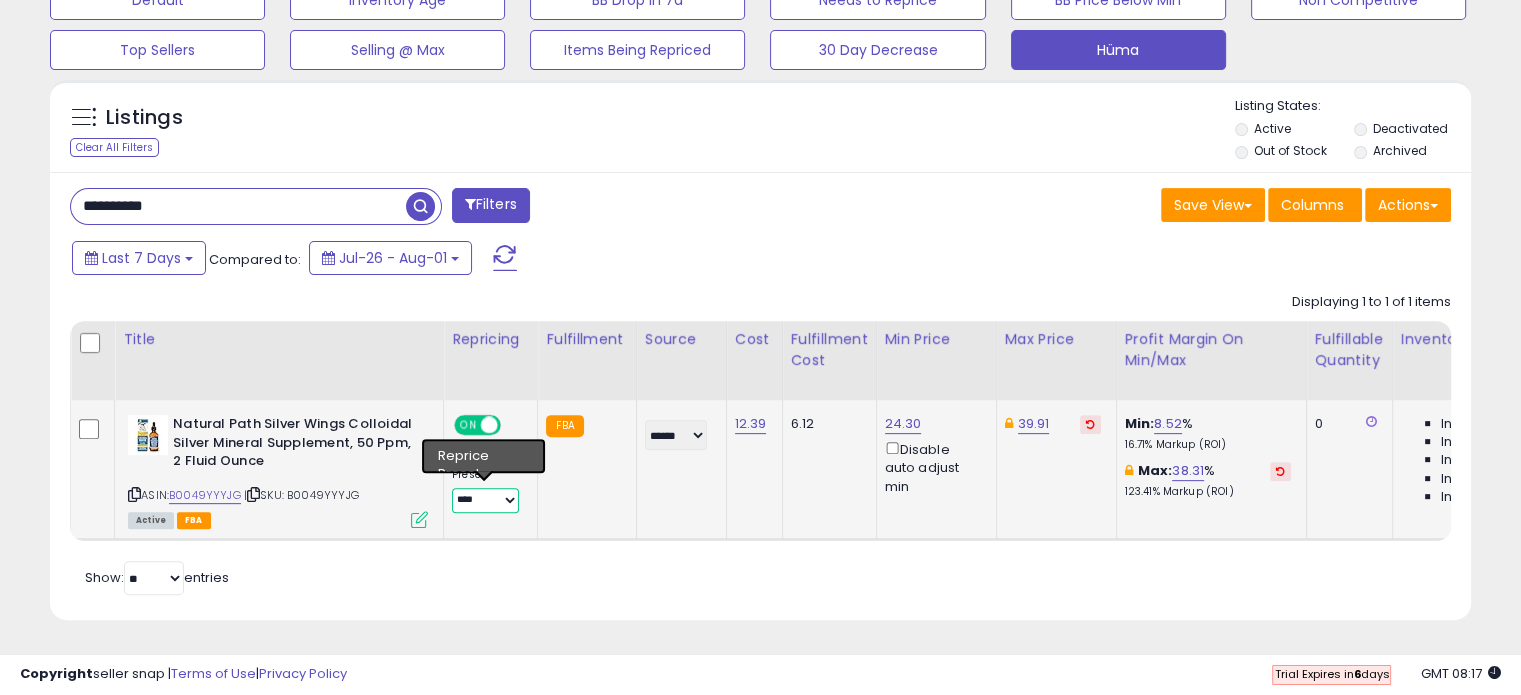 click on "**********" at bounding box center [485, 500] 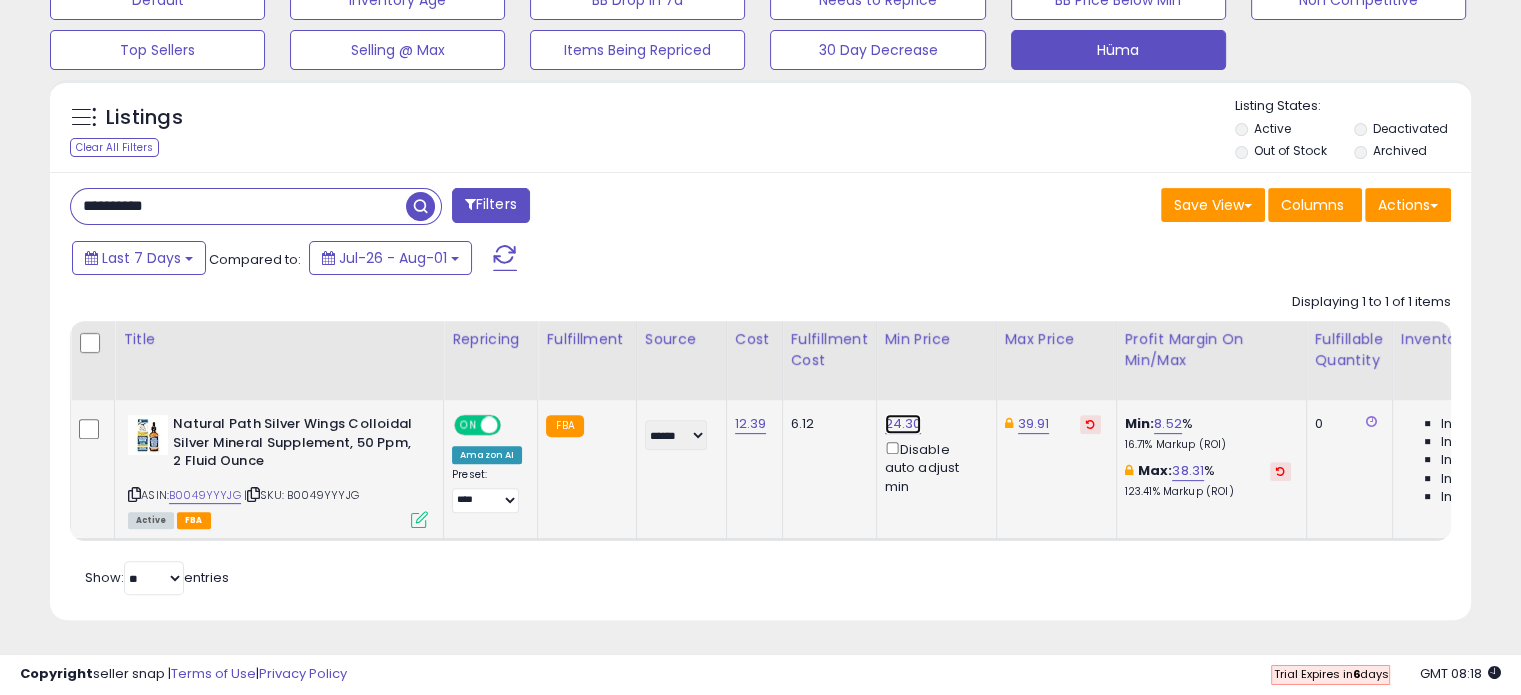 click on "24.30" at bounding box center (903, 424) 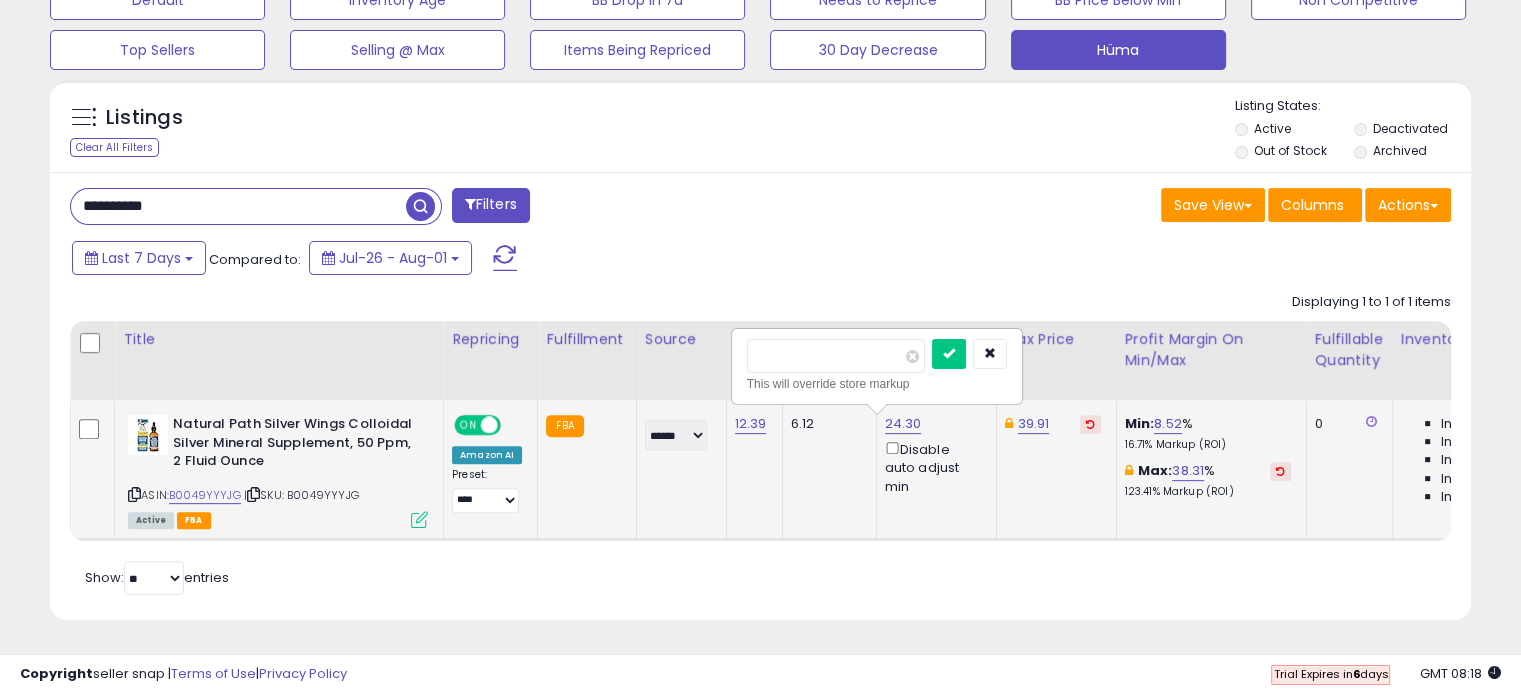 type on "****" 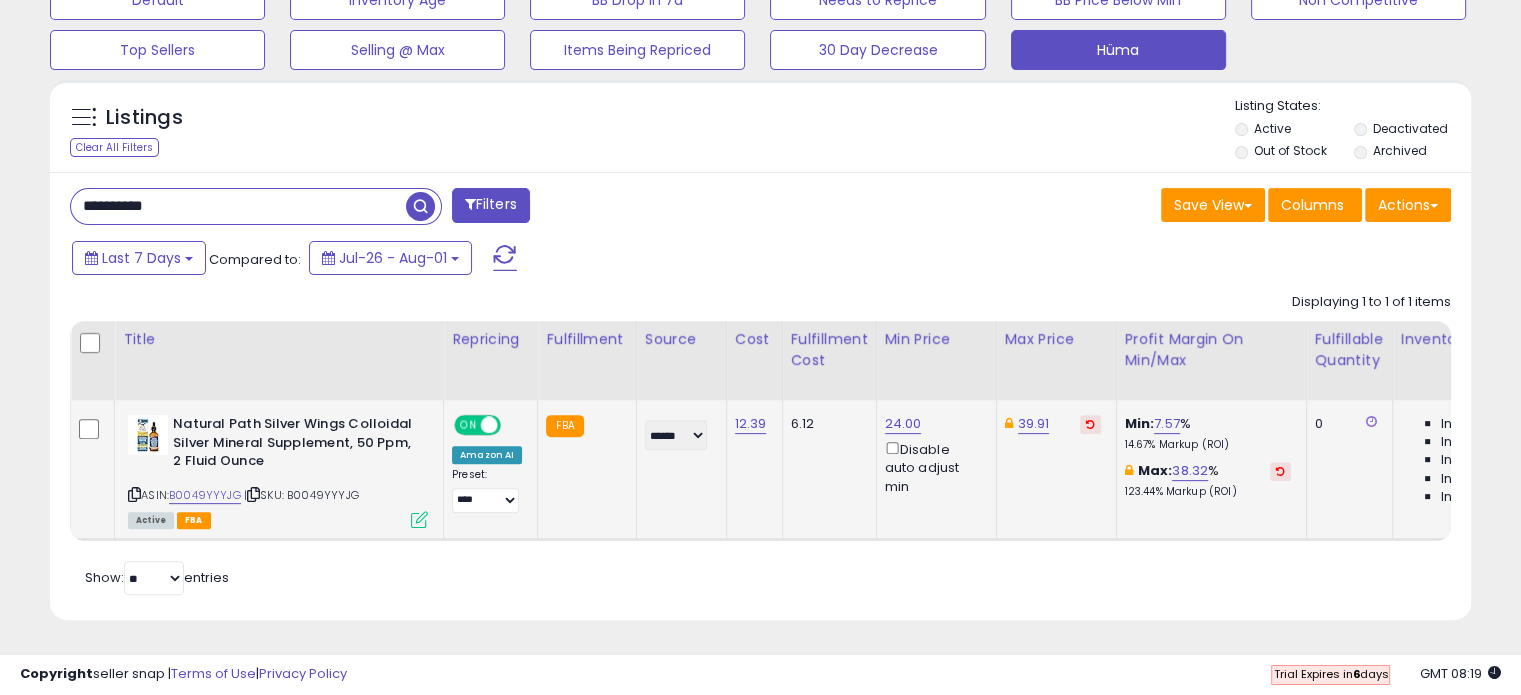 click on "**********" at bounding box center (238, 206) 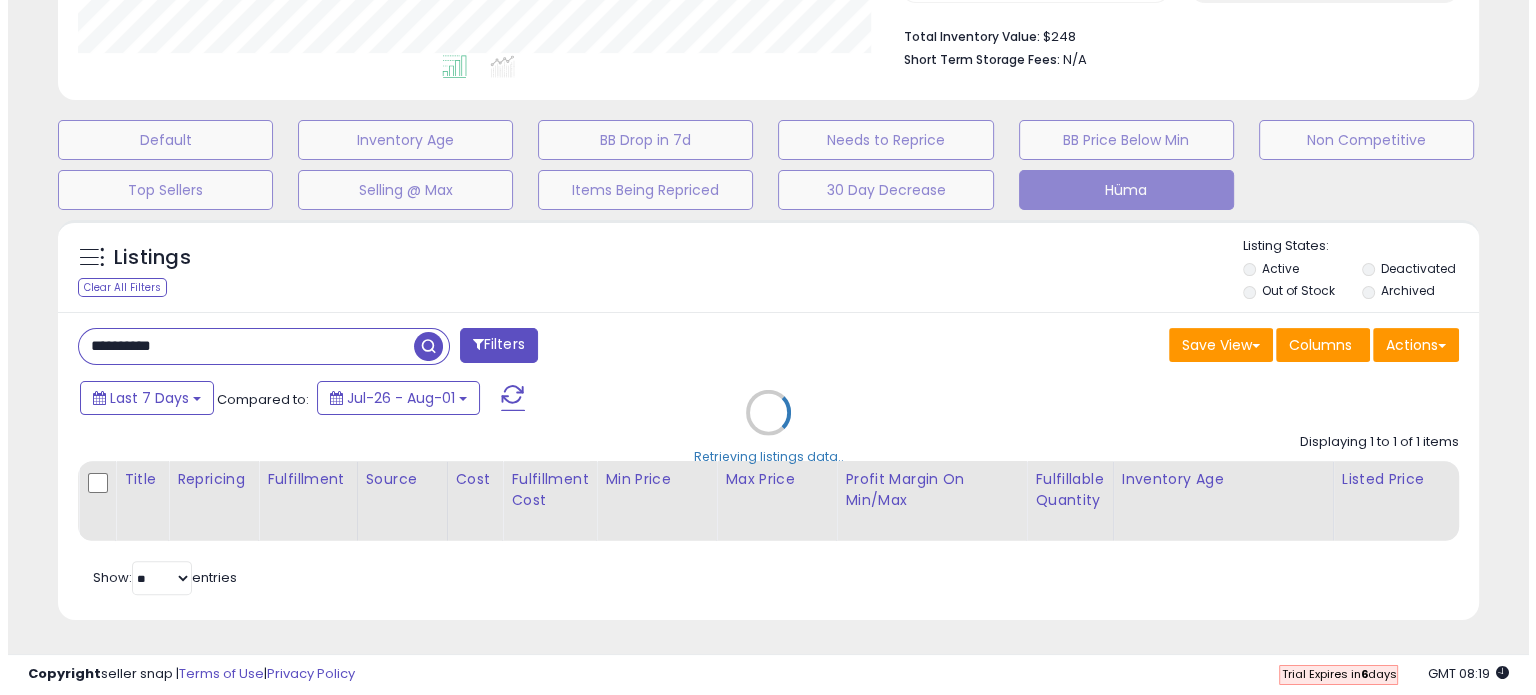 scroll, scrollTop: 524, scrollLeft: 0, axis: vertical 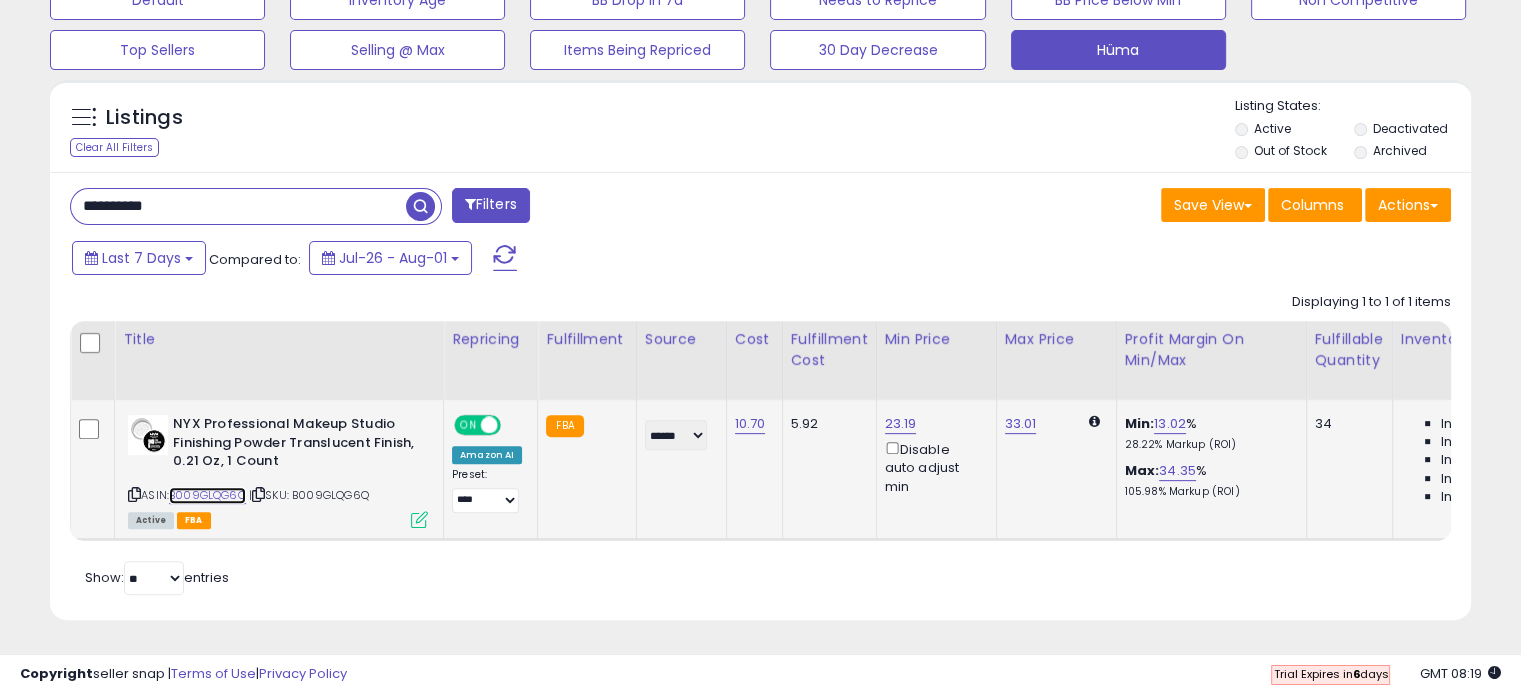 click on "B009GLQG6Q" at bounding box center [207, 495] 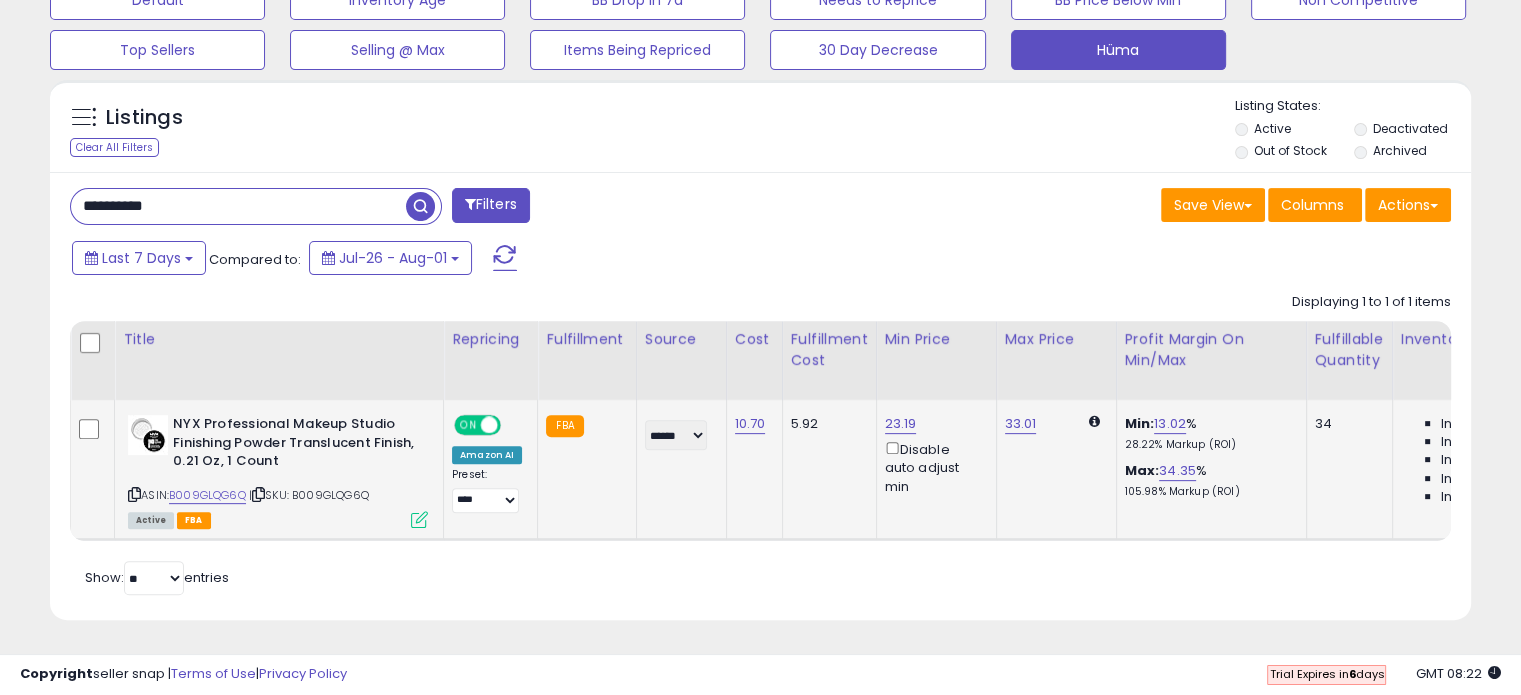 click on "23.19  Disable auto adjust min" at bounding box center (933, 455) 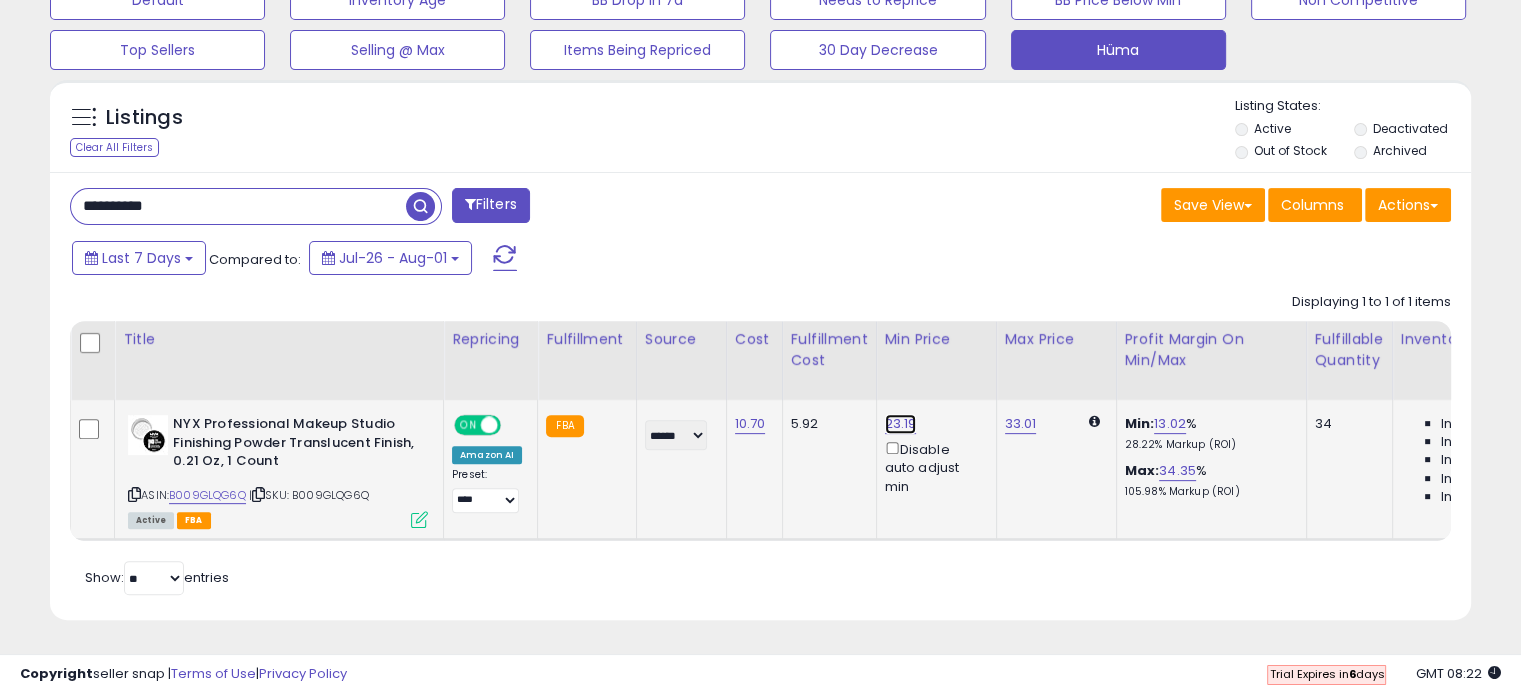 click on "23.19" at bounding box center (901, 424) 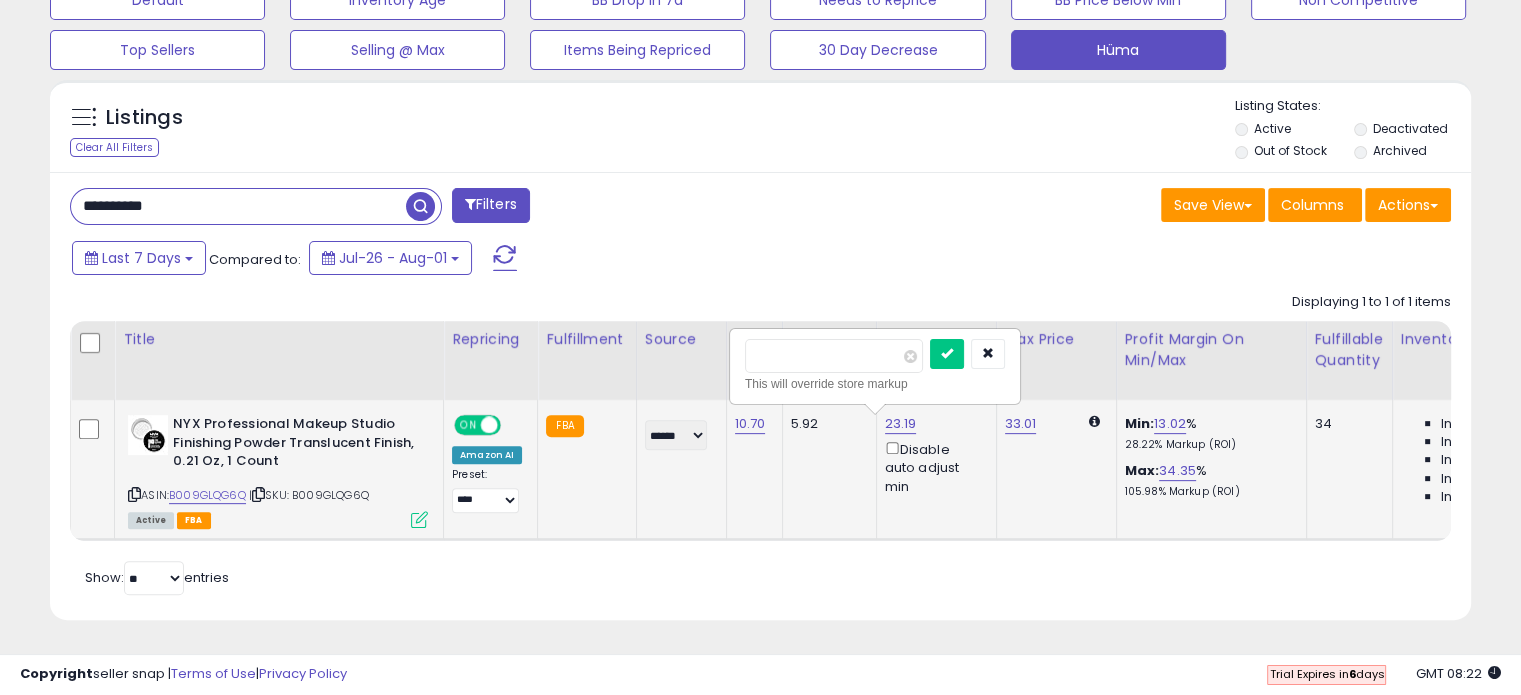 click on "*****" at bounding box center (834, 356) 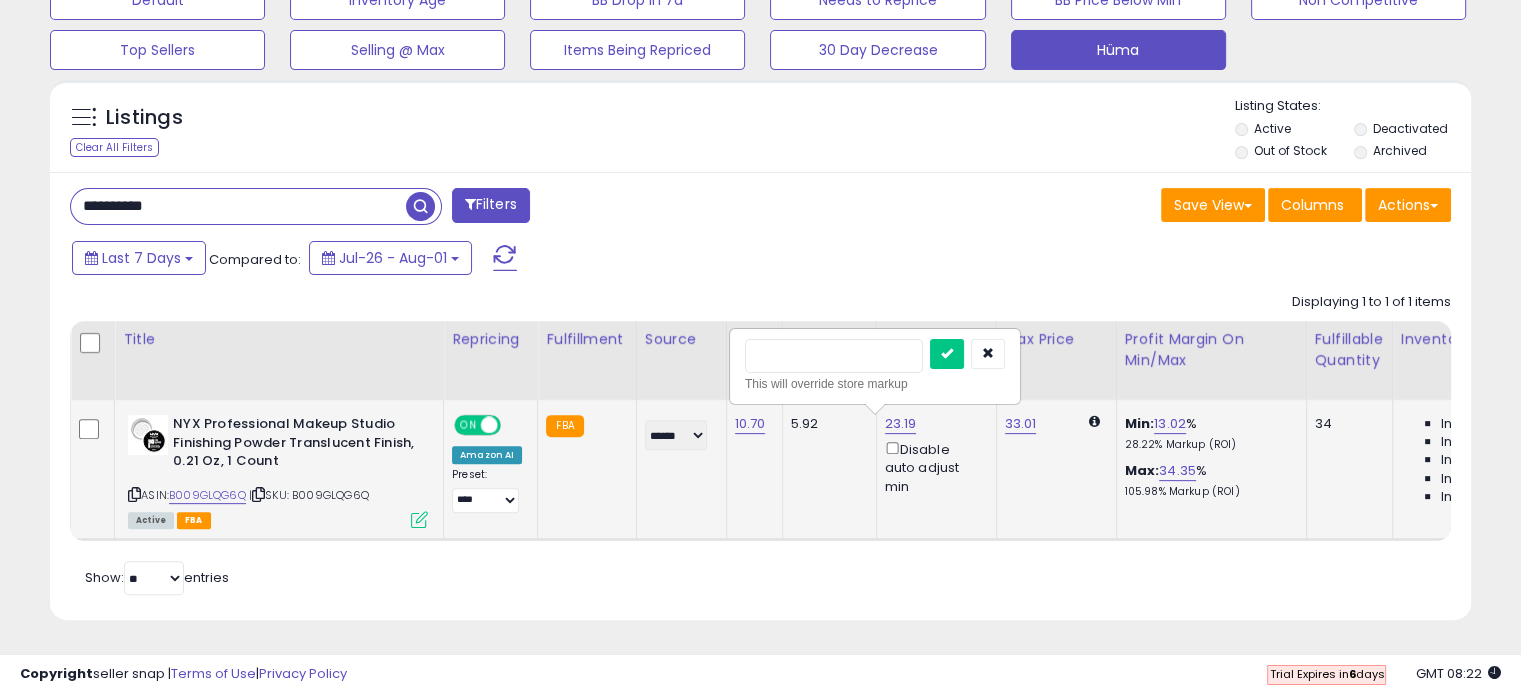 type on "**" 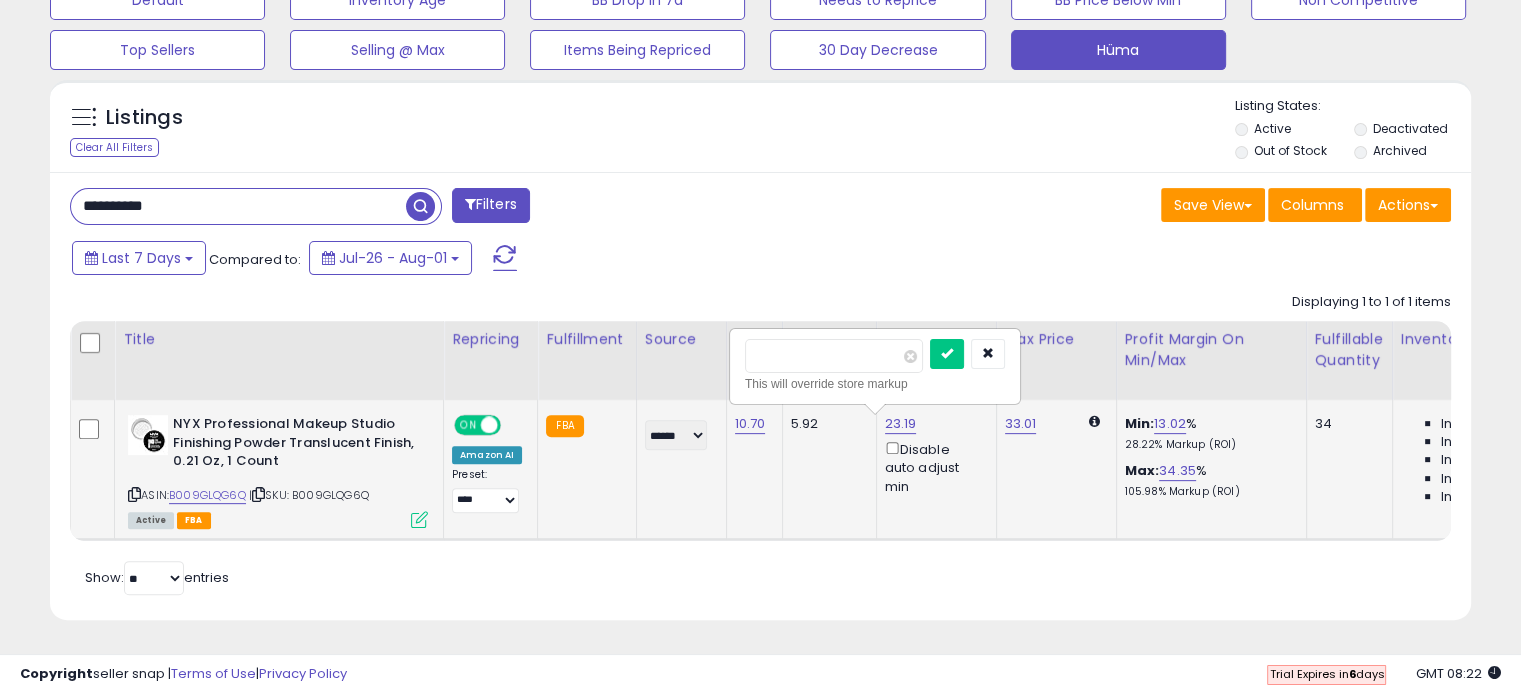 click at bounding box center [947, 354] 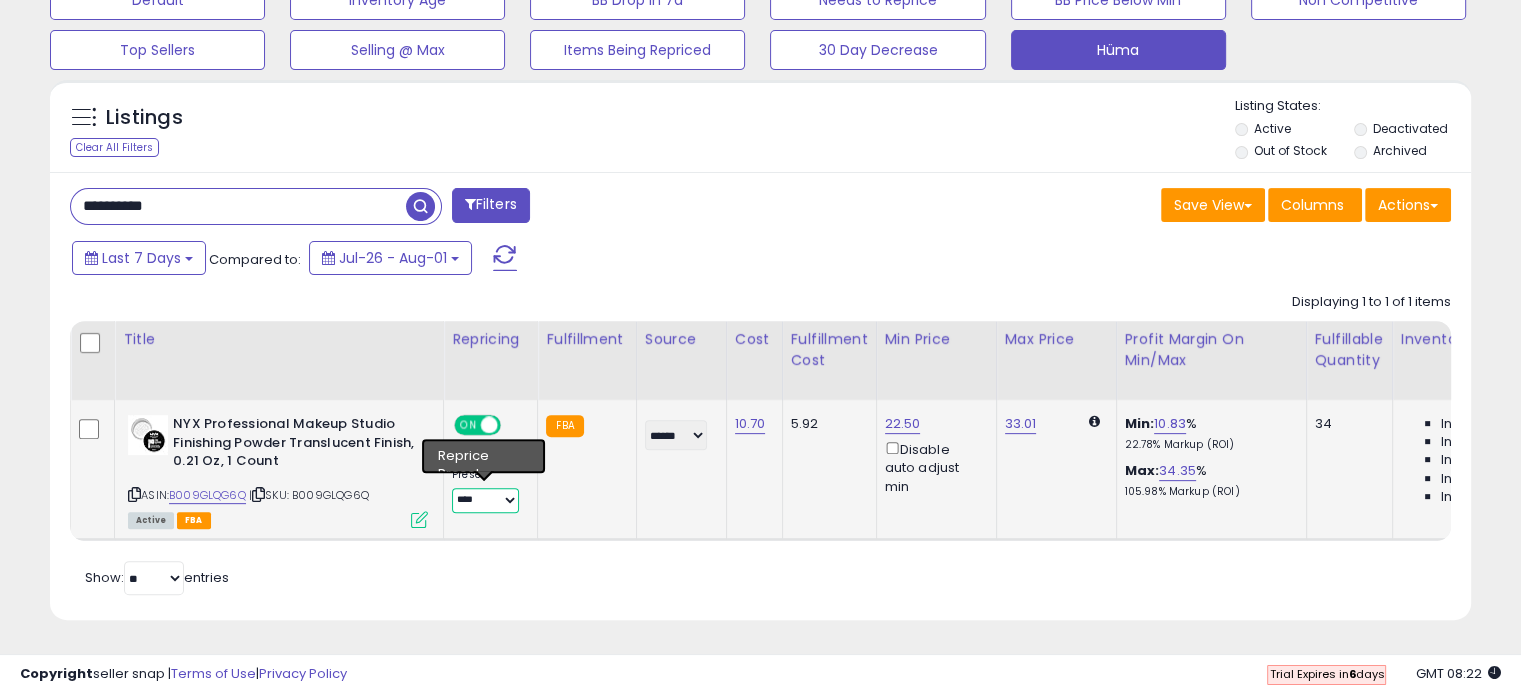 click on "**********" at bounding box center [485, 500] 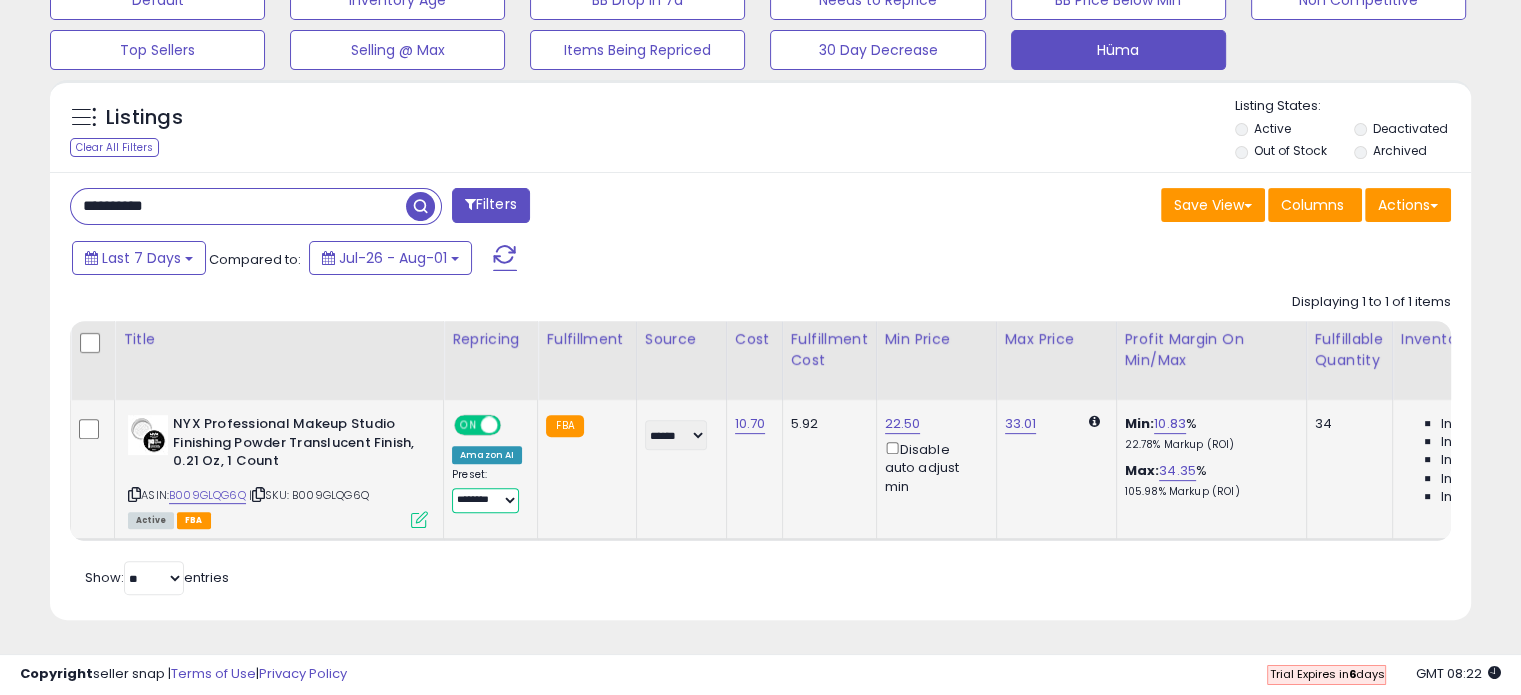 click on "**********" at bounding box center (485, 500) 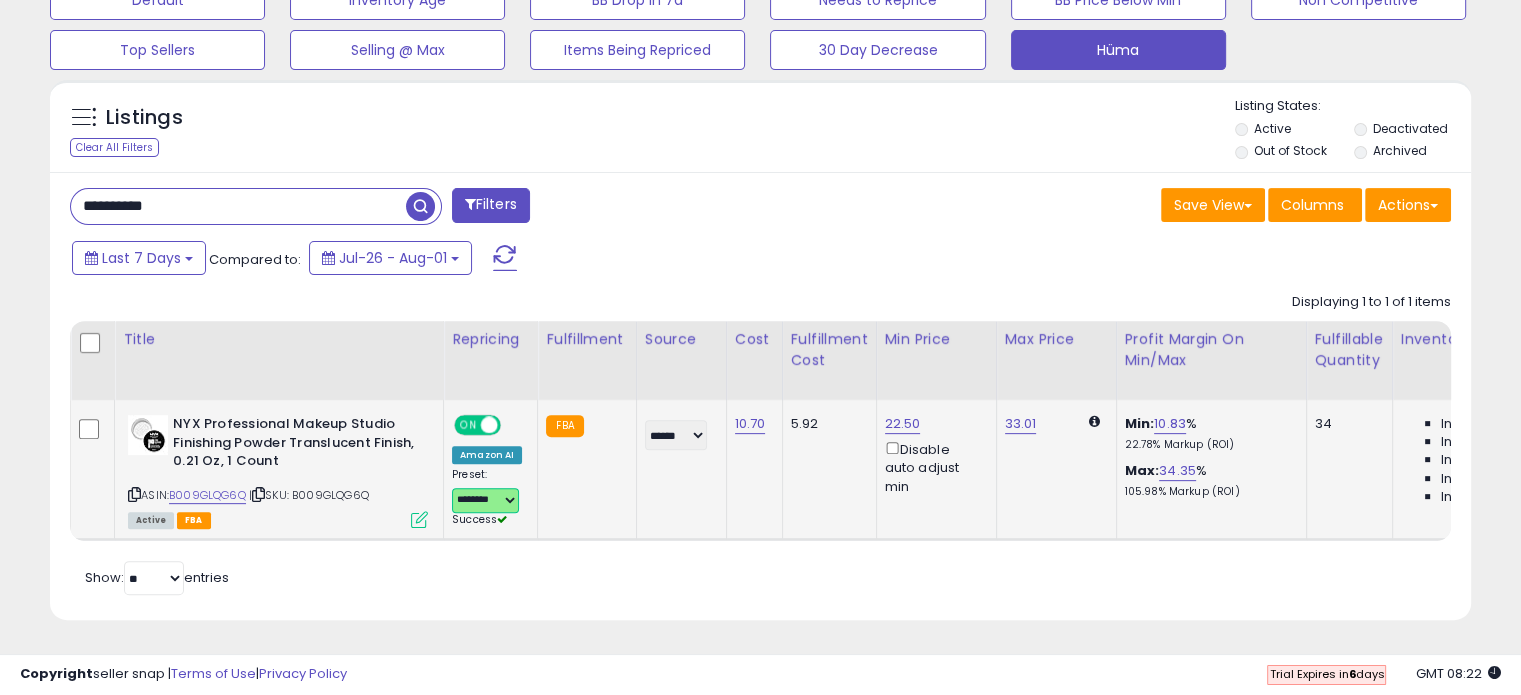 click on "**********" at bounding box center [485, 500] 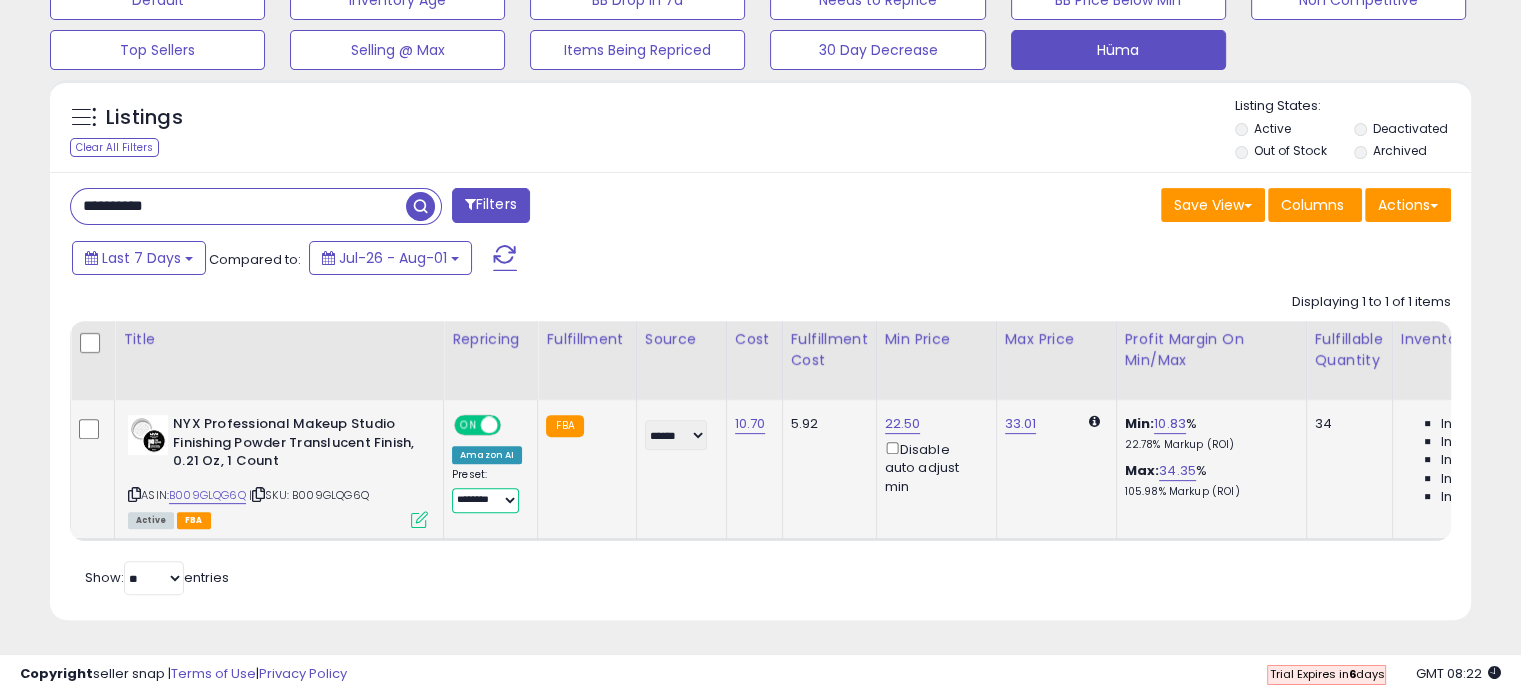 select on "**********" 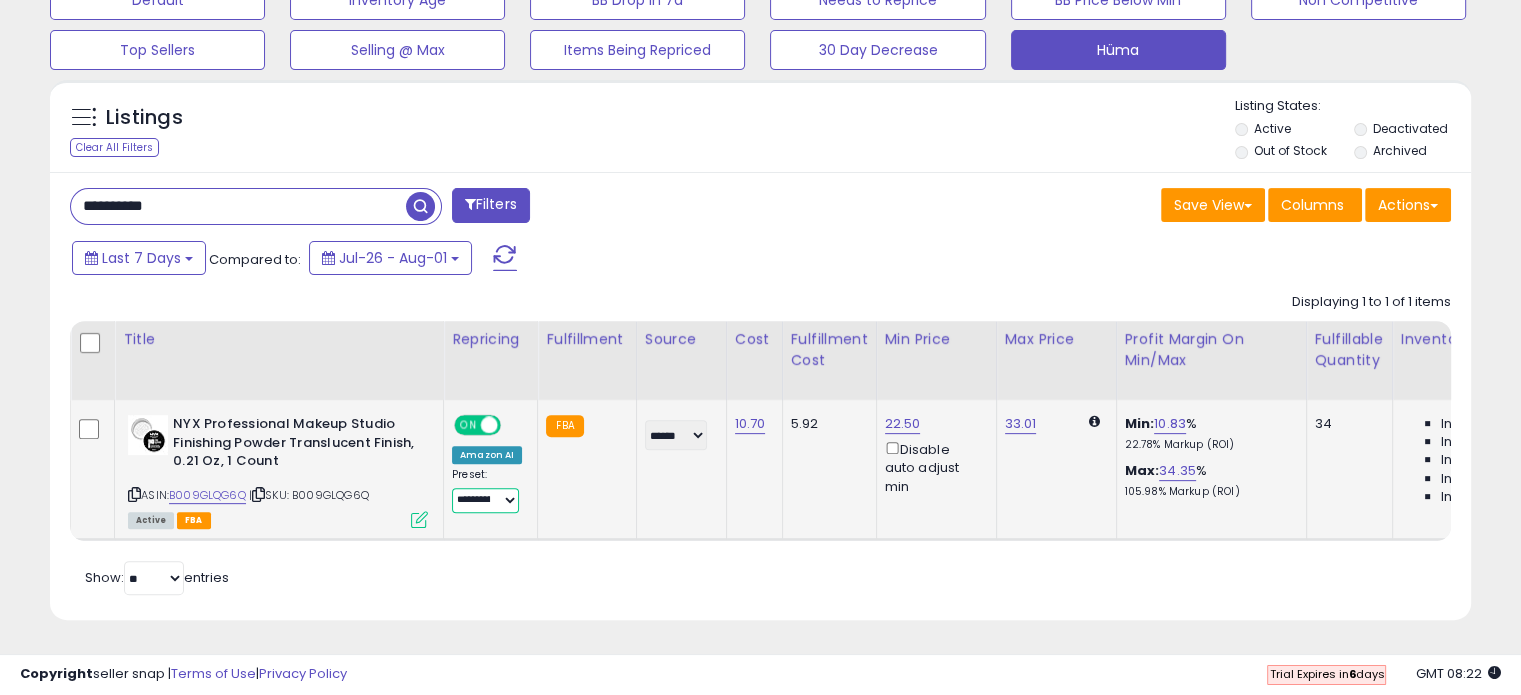 click on "**********" at bounding box center (485, 500) 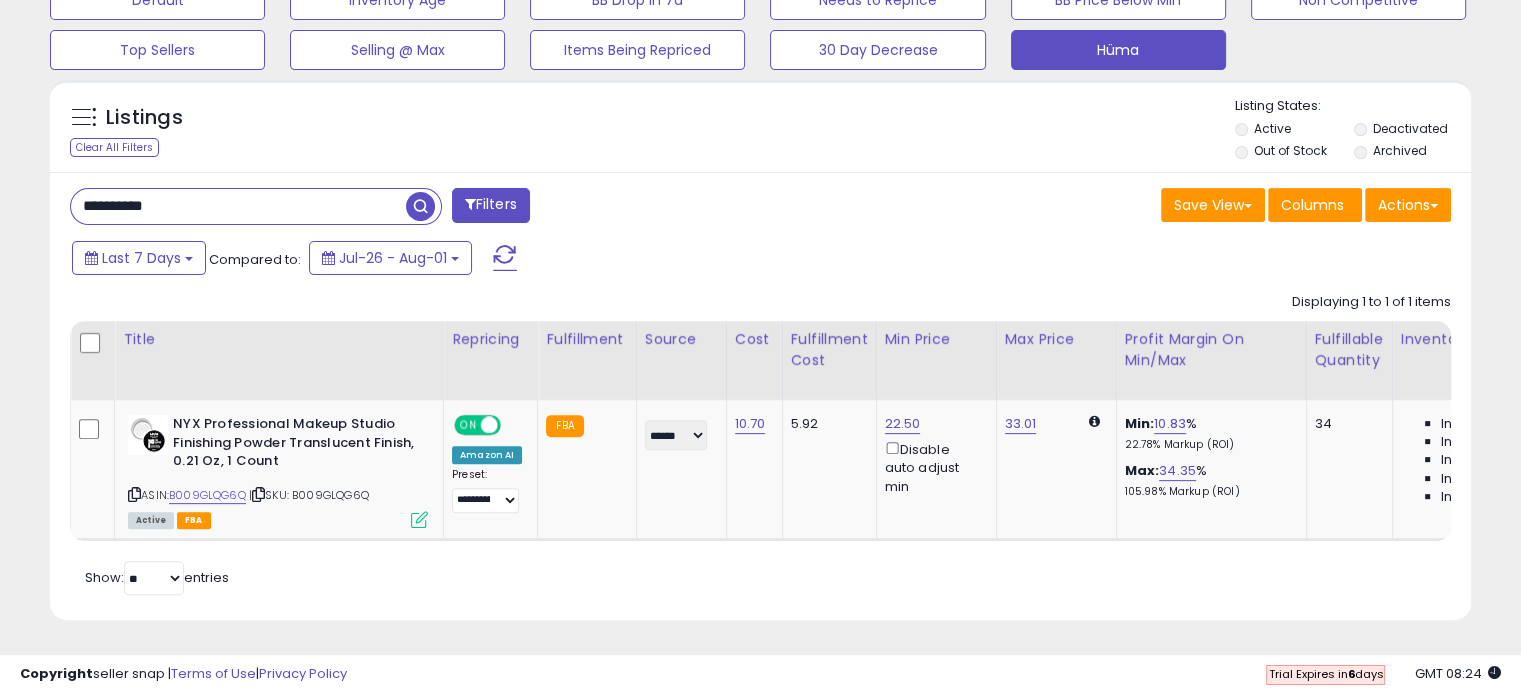 click on "**********" at bounding box center (238, 206) 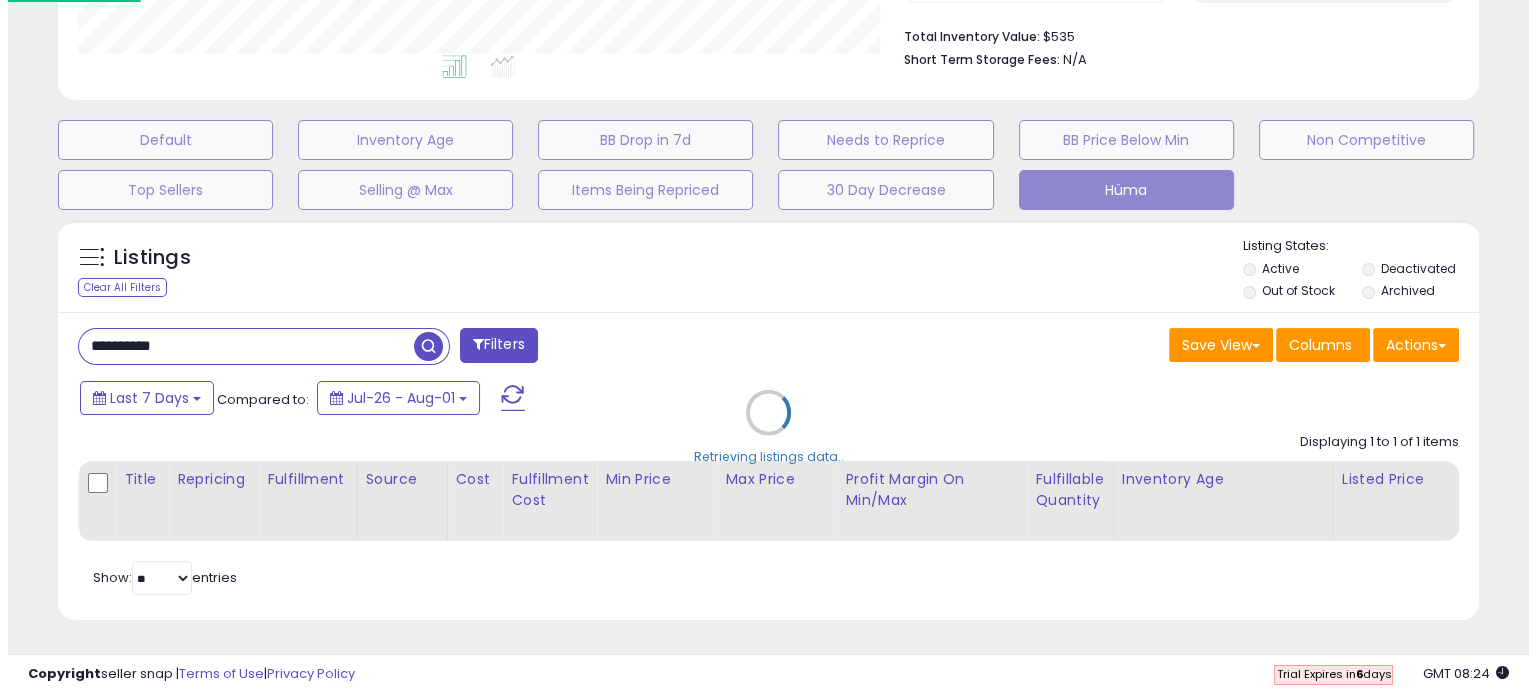 scroll, scrollTop: 524, scrollLeft: 0, axis: vertical 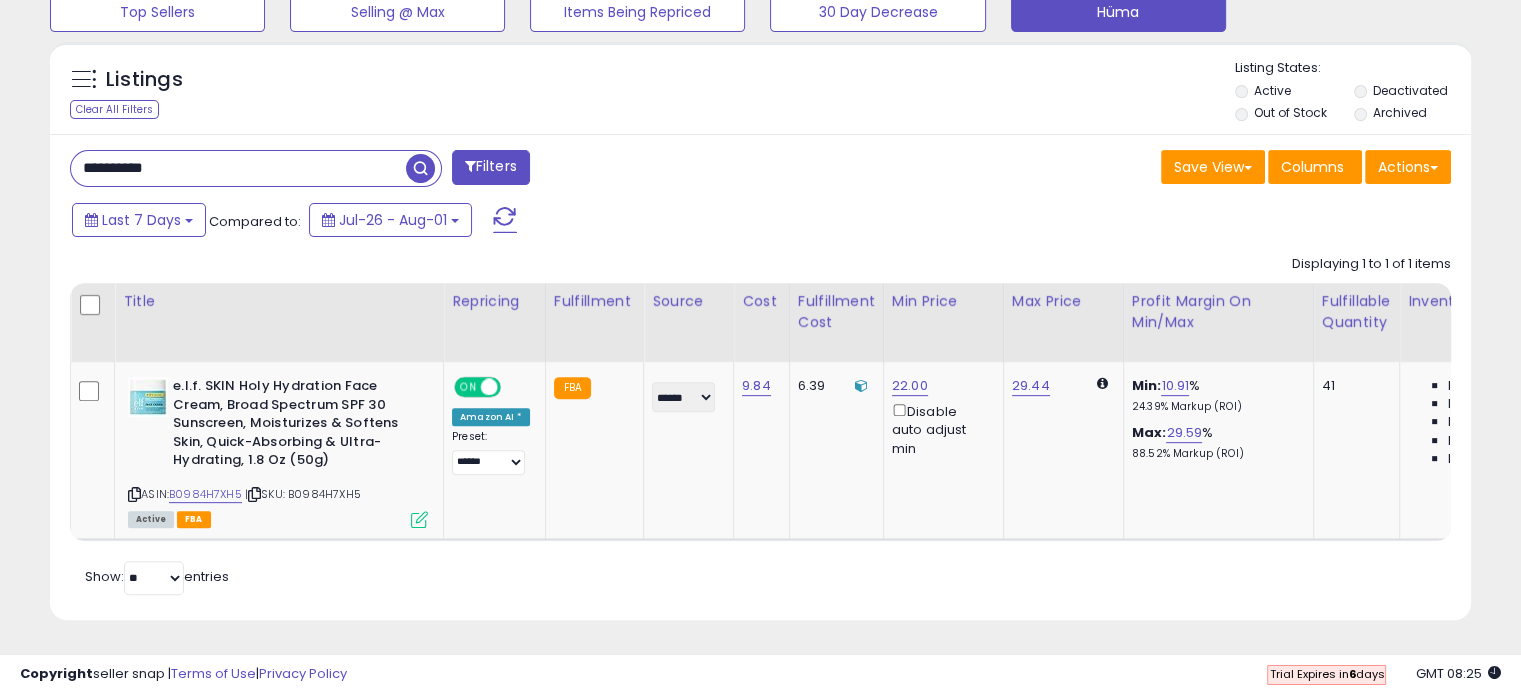 click on "**********" at bounding box center (238, 168) 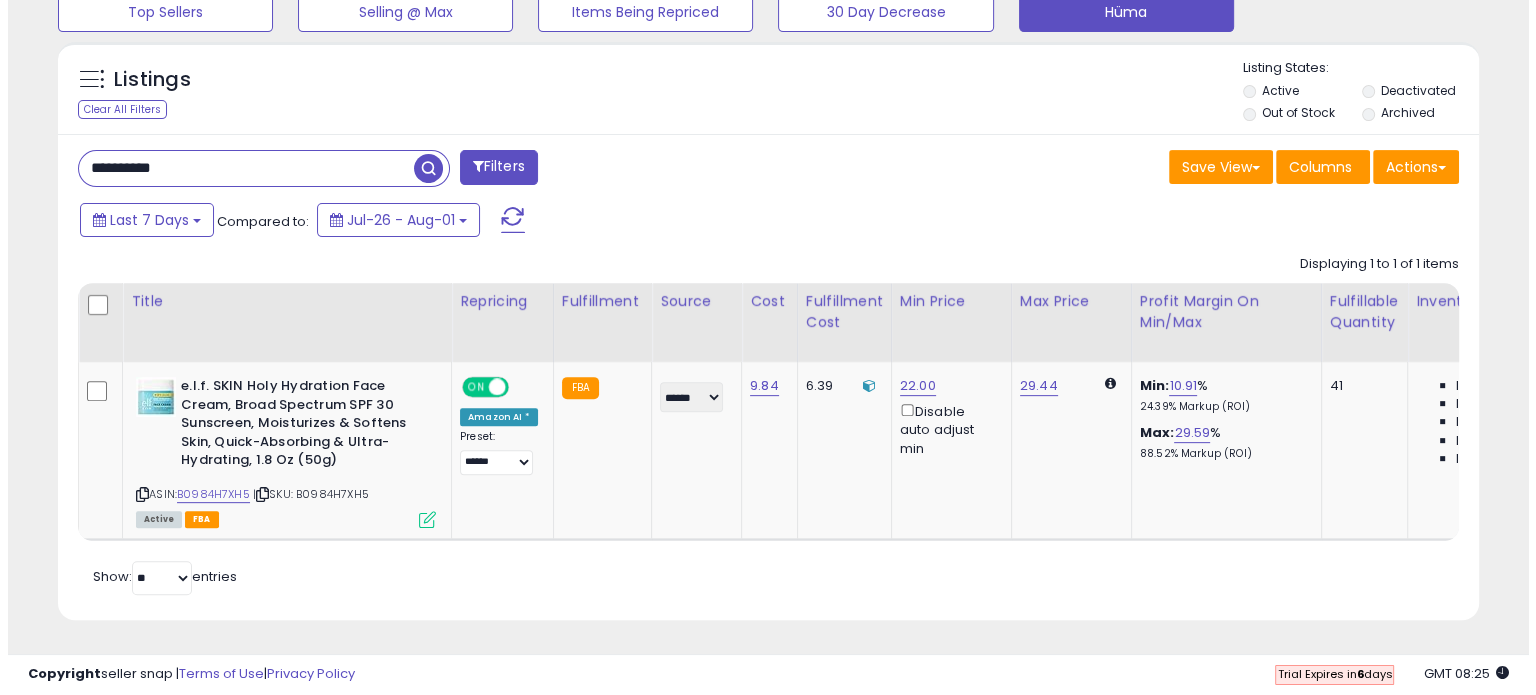 scroll, scrollTop: 524, scrollLeft: 0, axis: vertical 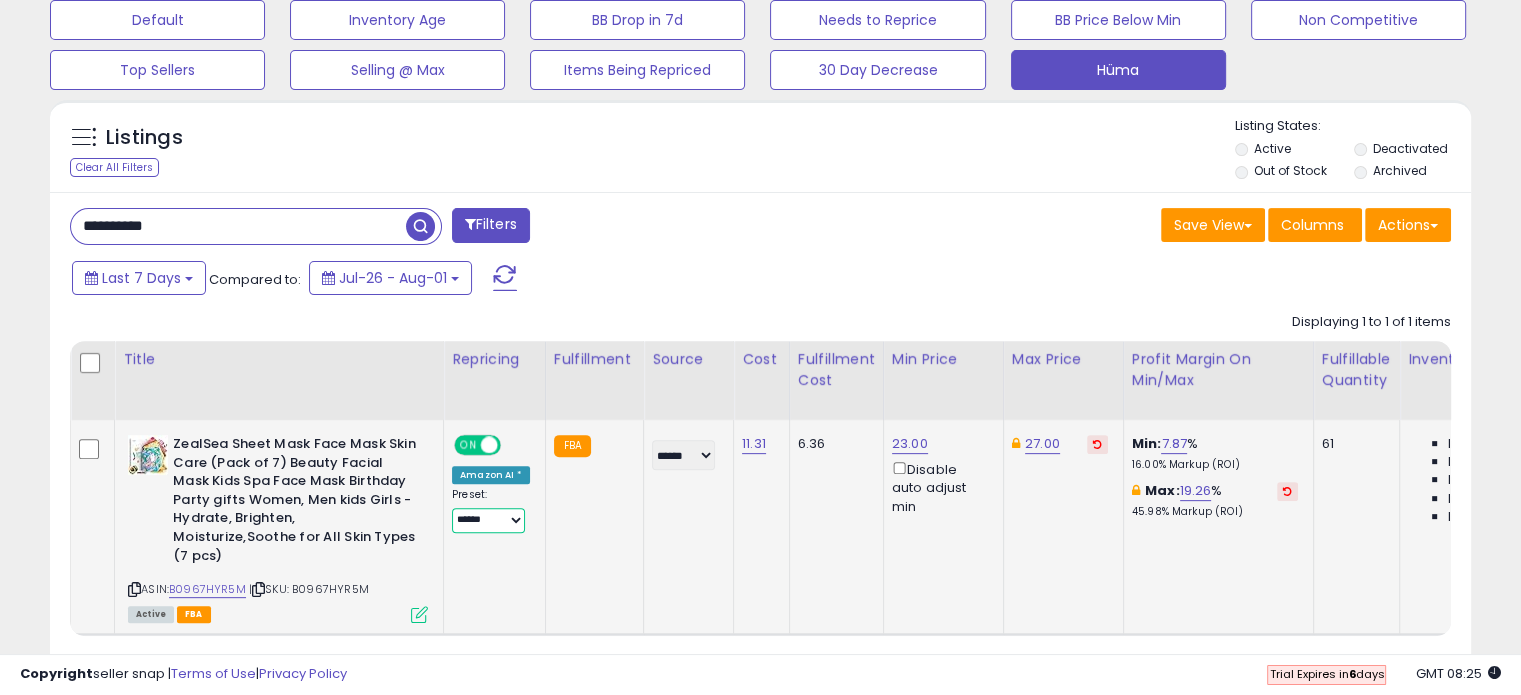 click on "**********" at bounding box center [488, 520] 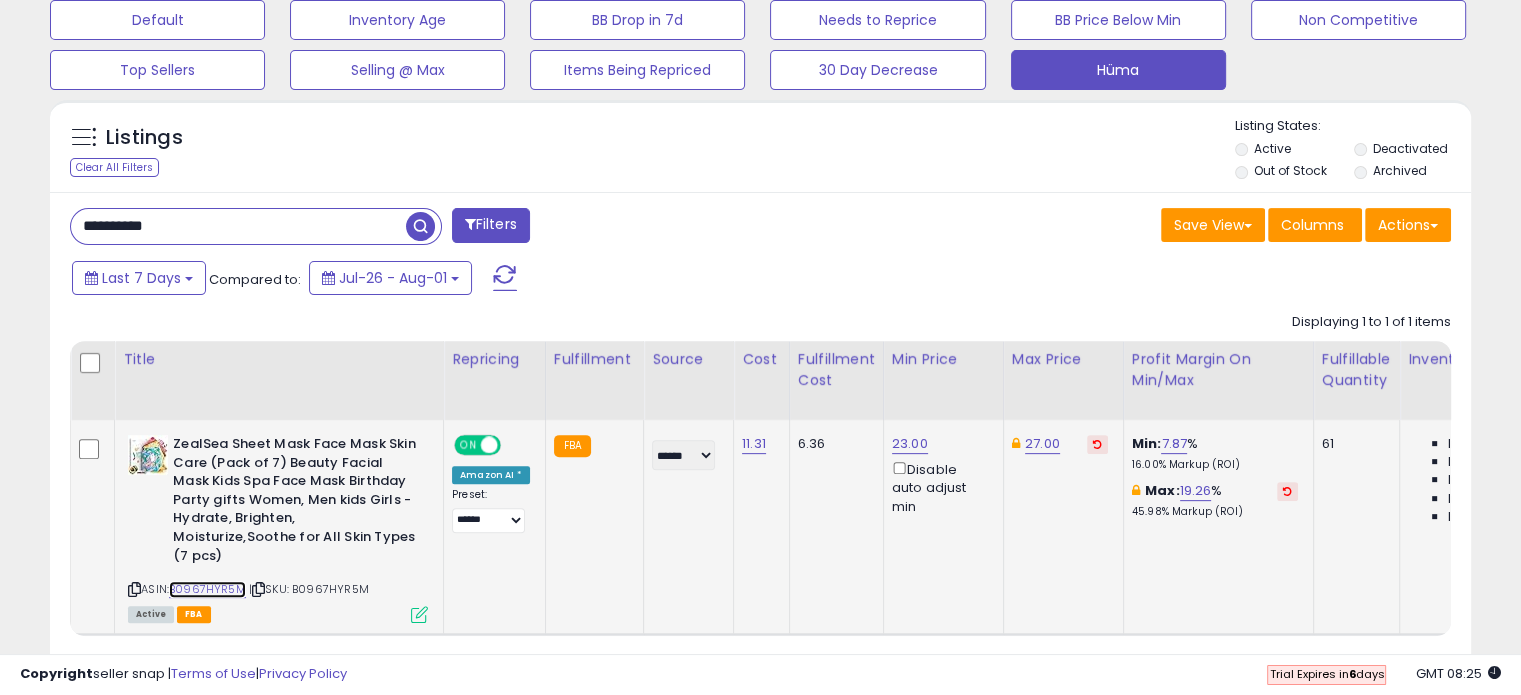 click on "B0967HYR5M" at bounding box center [207, 589] 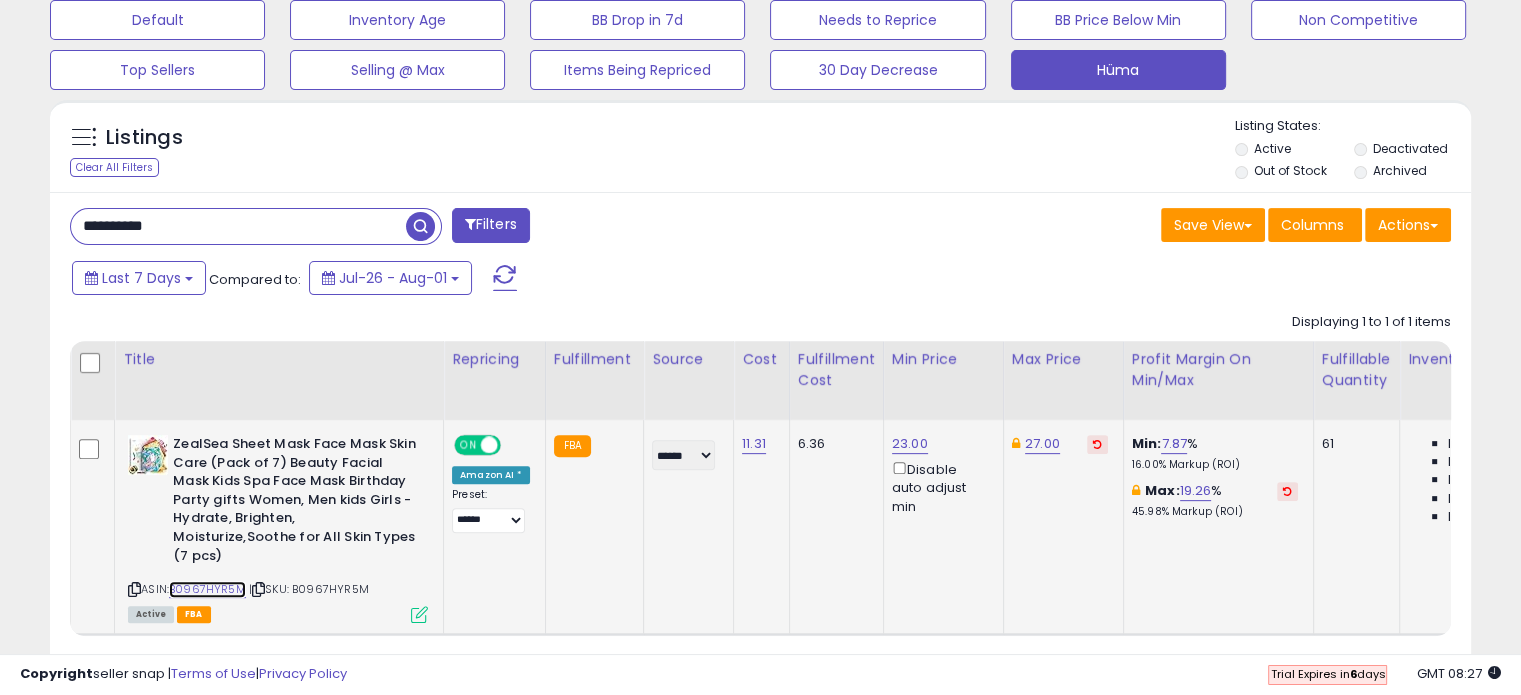 scroll, scrollTop: 0, scrollLeft: 112, axis: horizontal 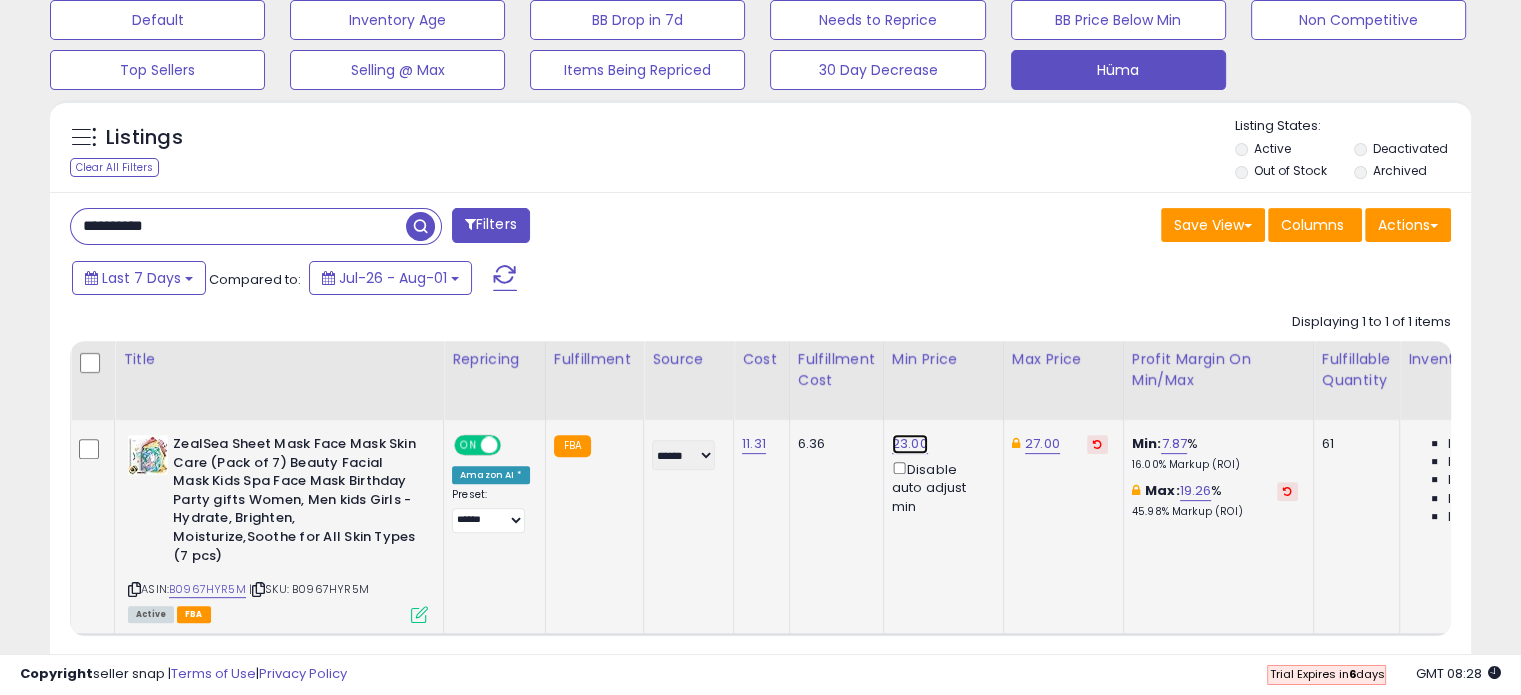 click on "23.00" at bounding box center [910, 444] 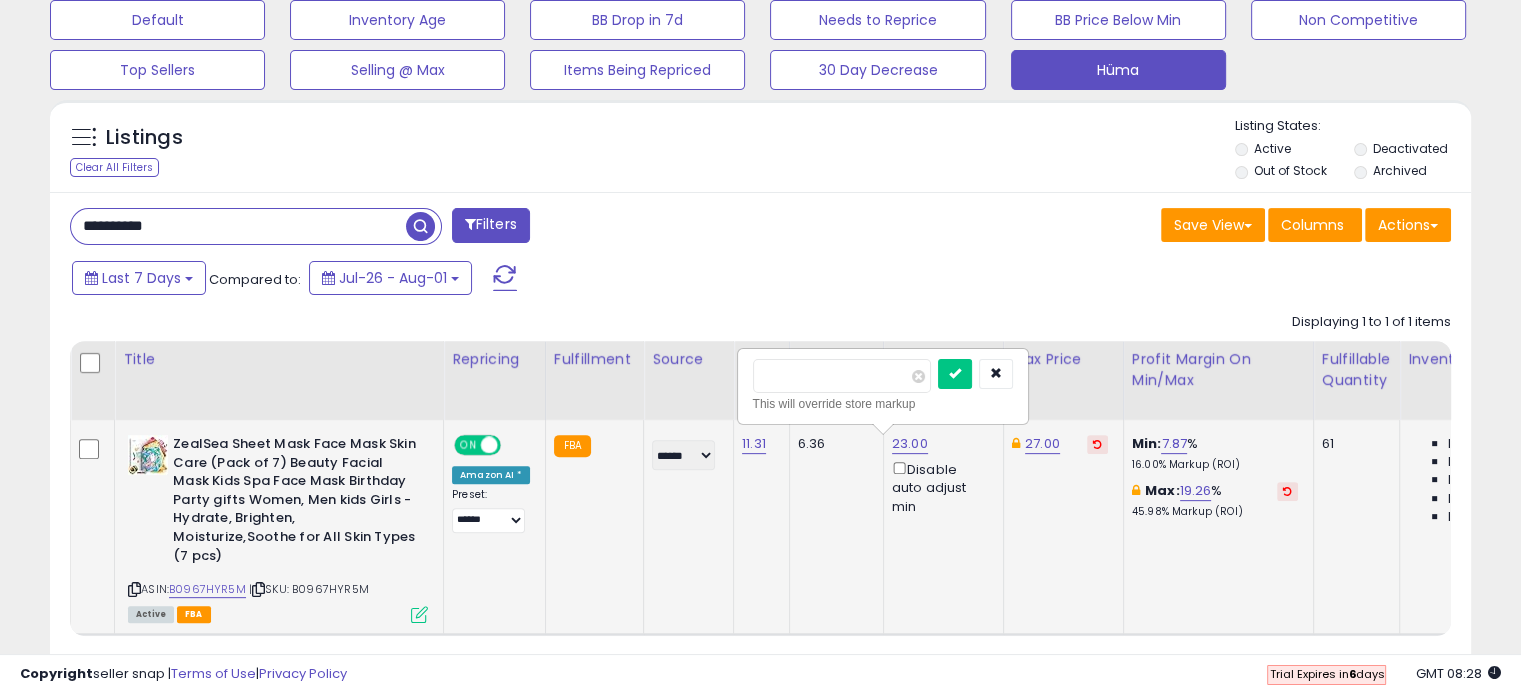 type on "**" 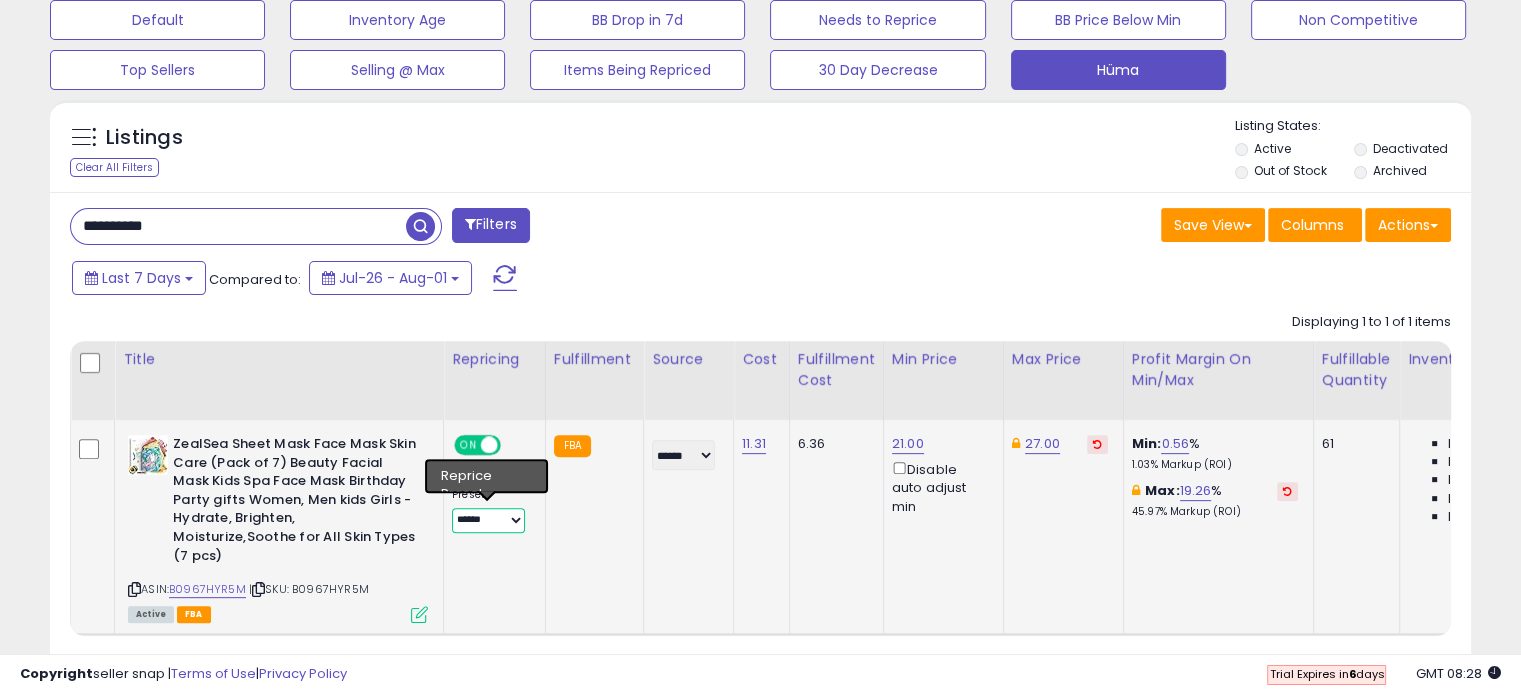 click on "**********" at bounding box center [488, 520] 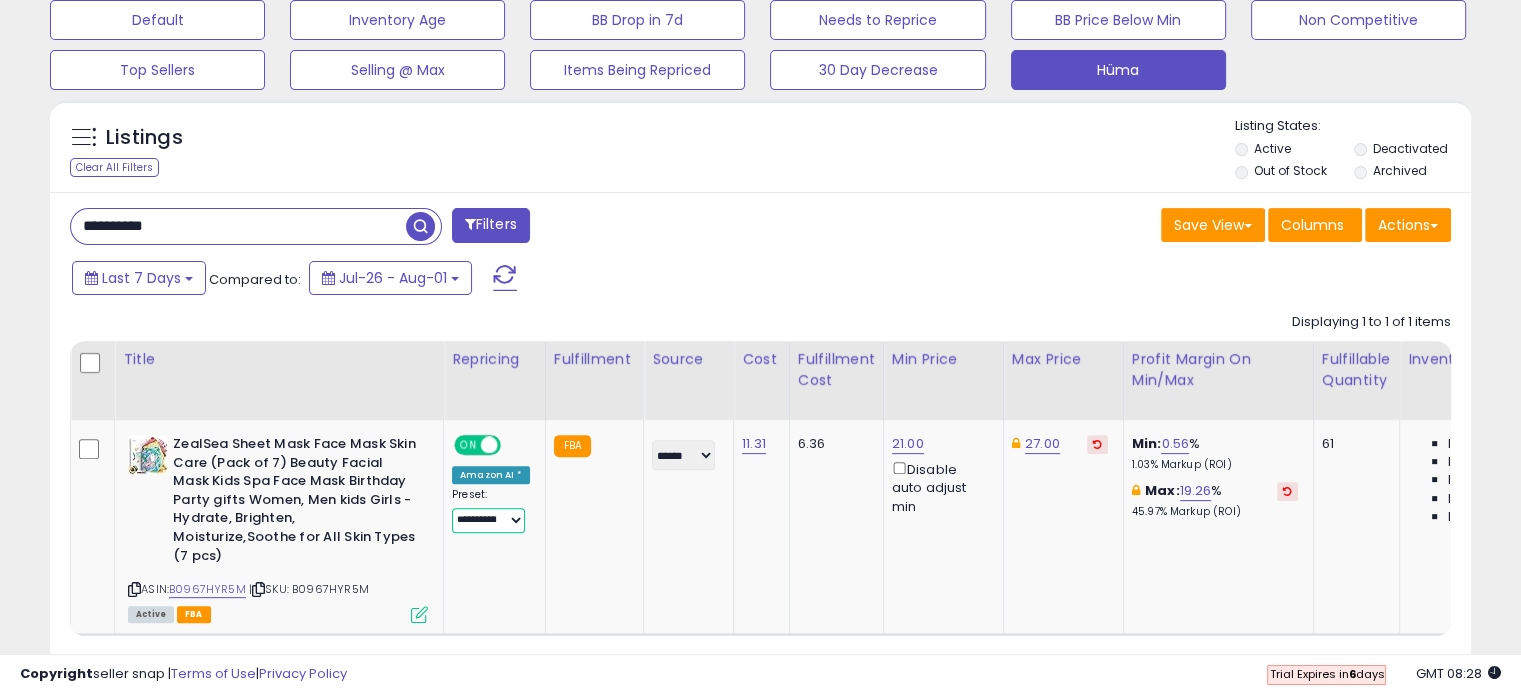 click on "**********" at bounding box center [488, 520] 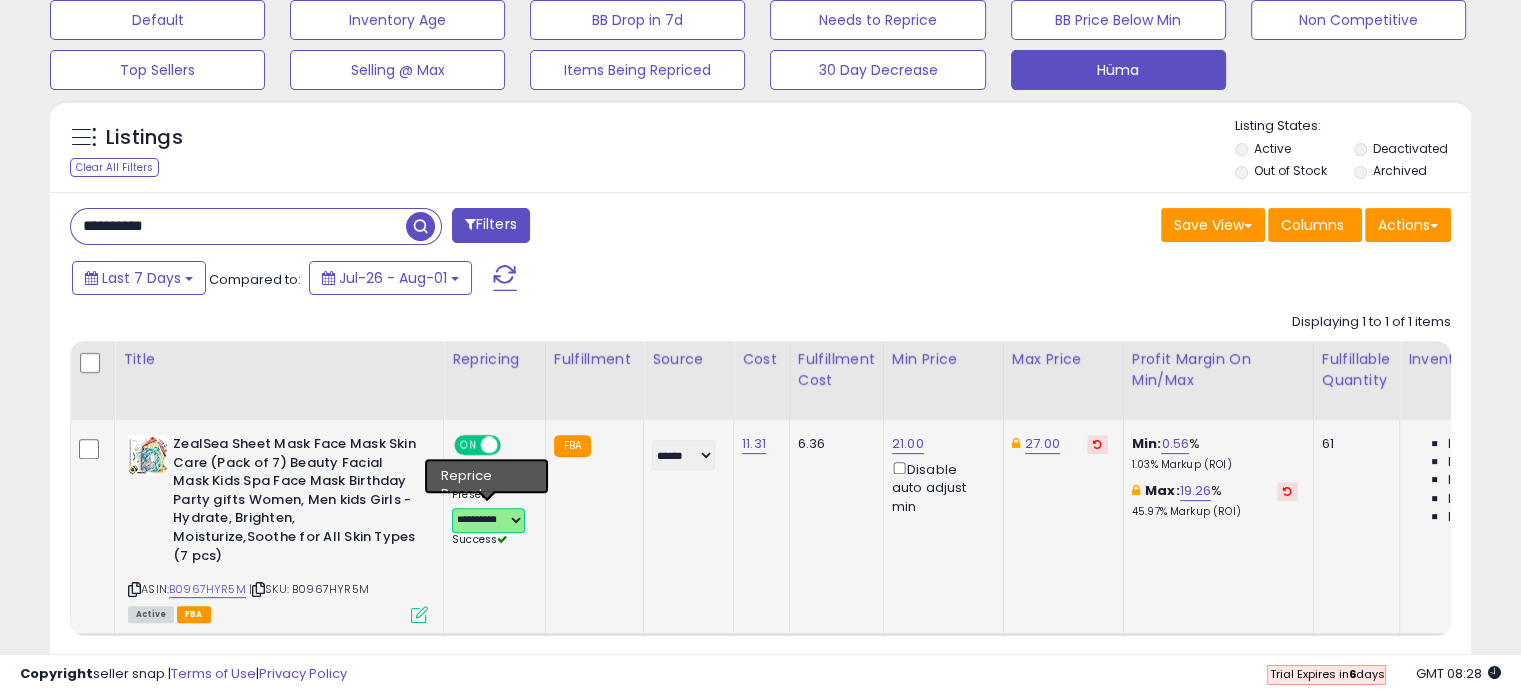 click on "**********" at bounding box center [488, 520] 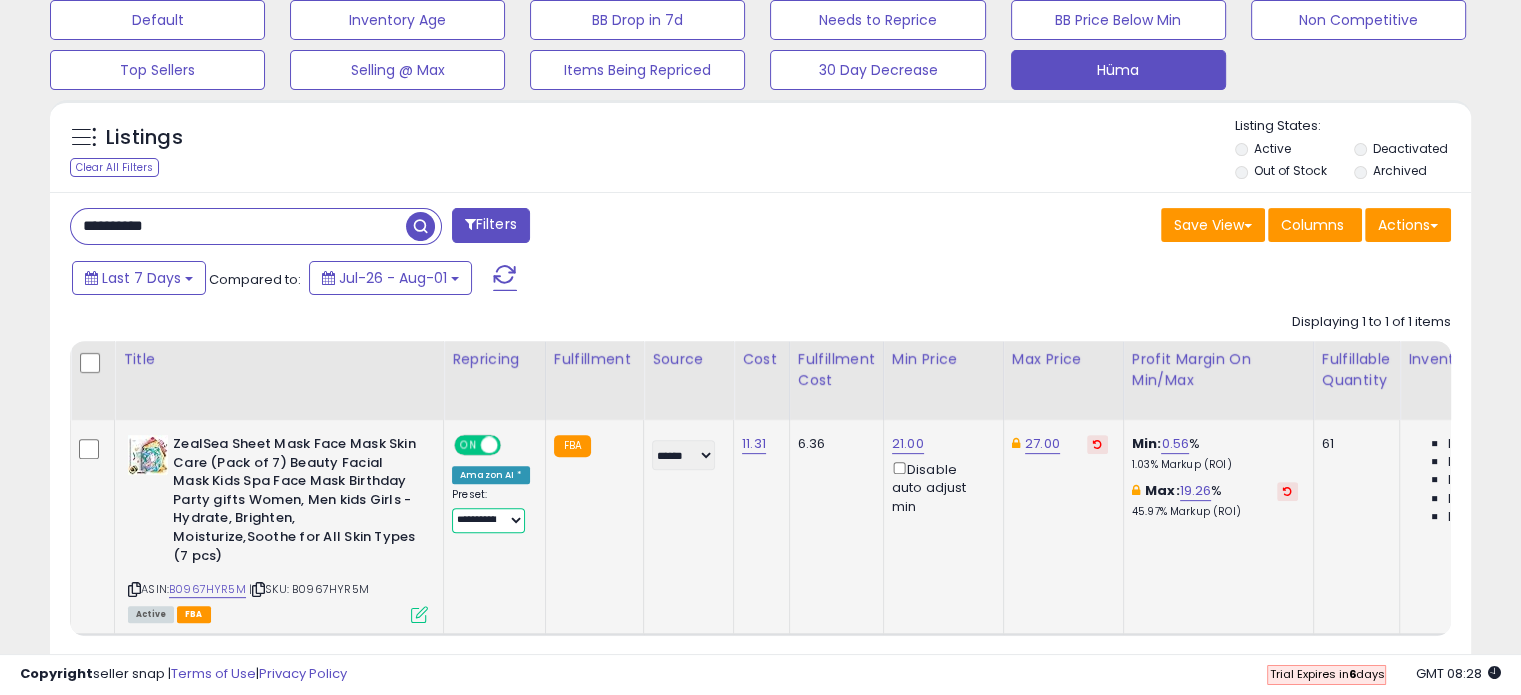 select on "**********" 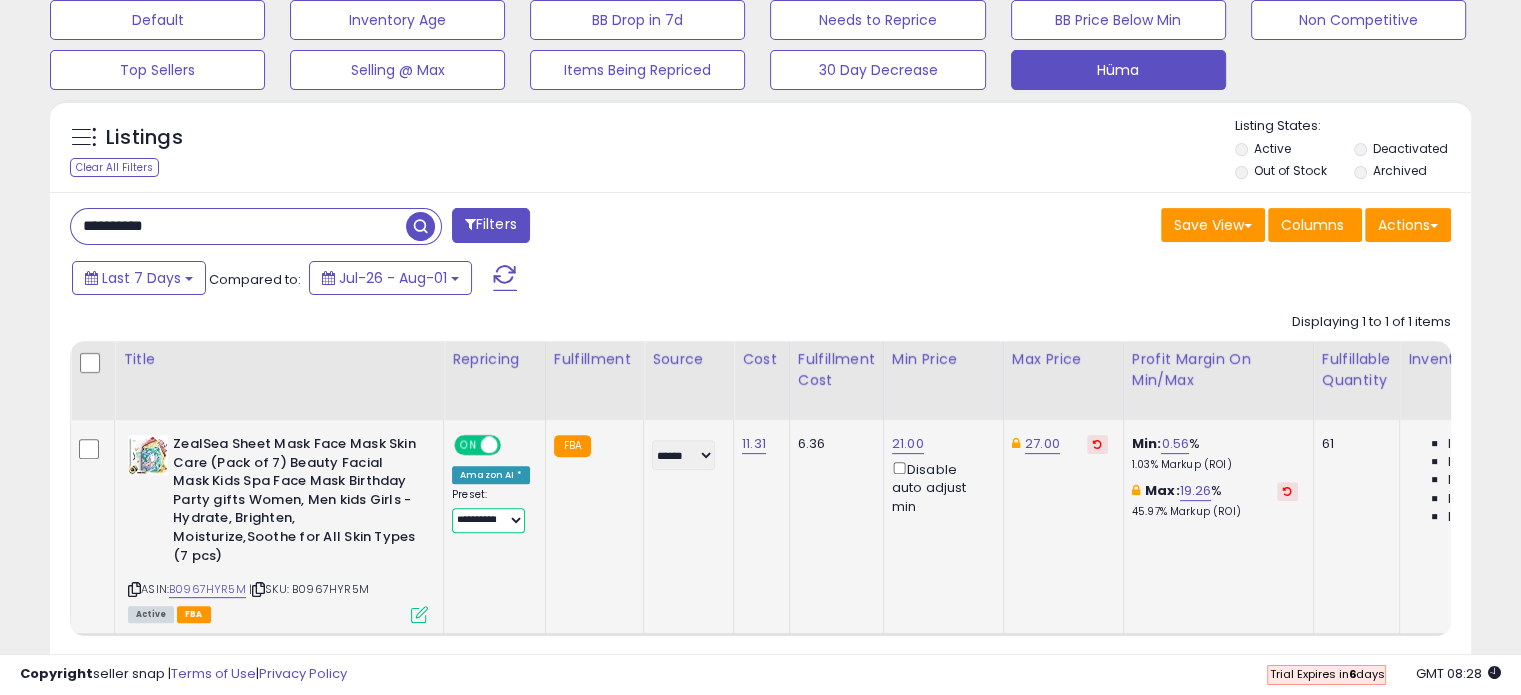 click on "**********" at bounding box center (488, 520) 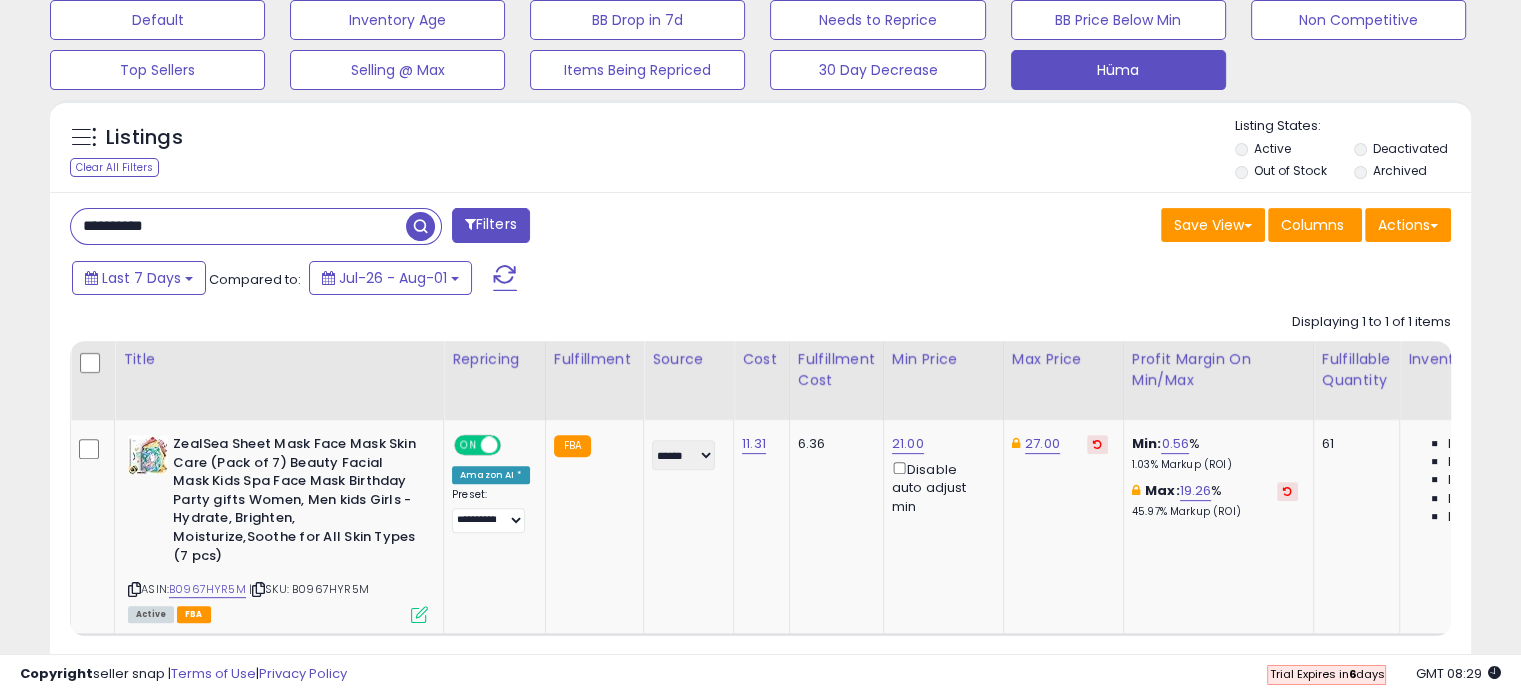 click on "**********" at bounding box center [238, 226] 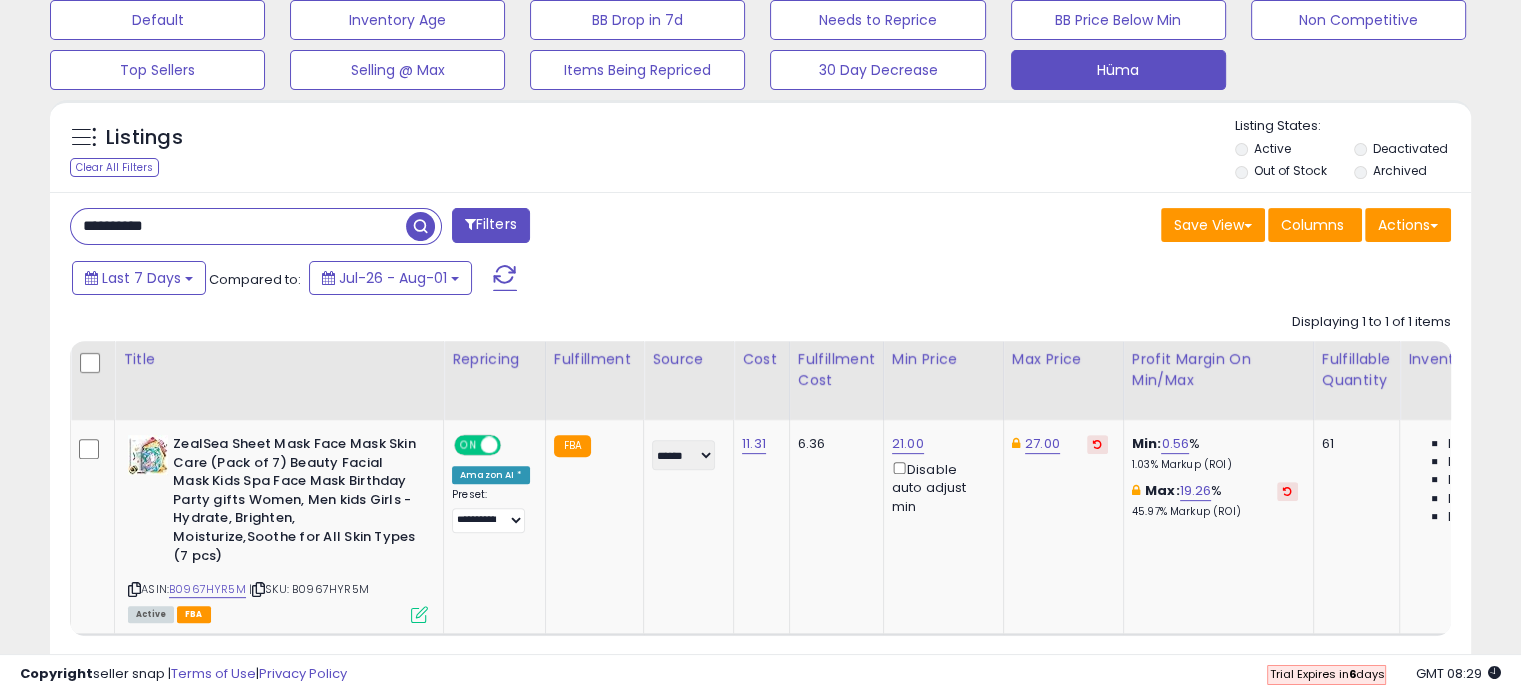 click on "**********" at bounding box center (238, 226) 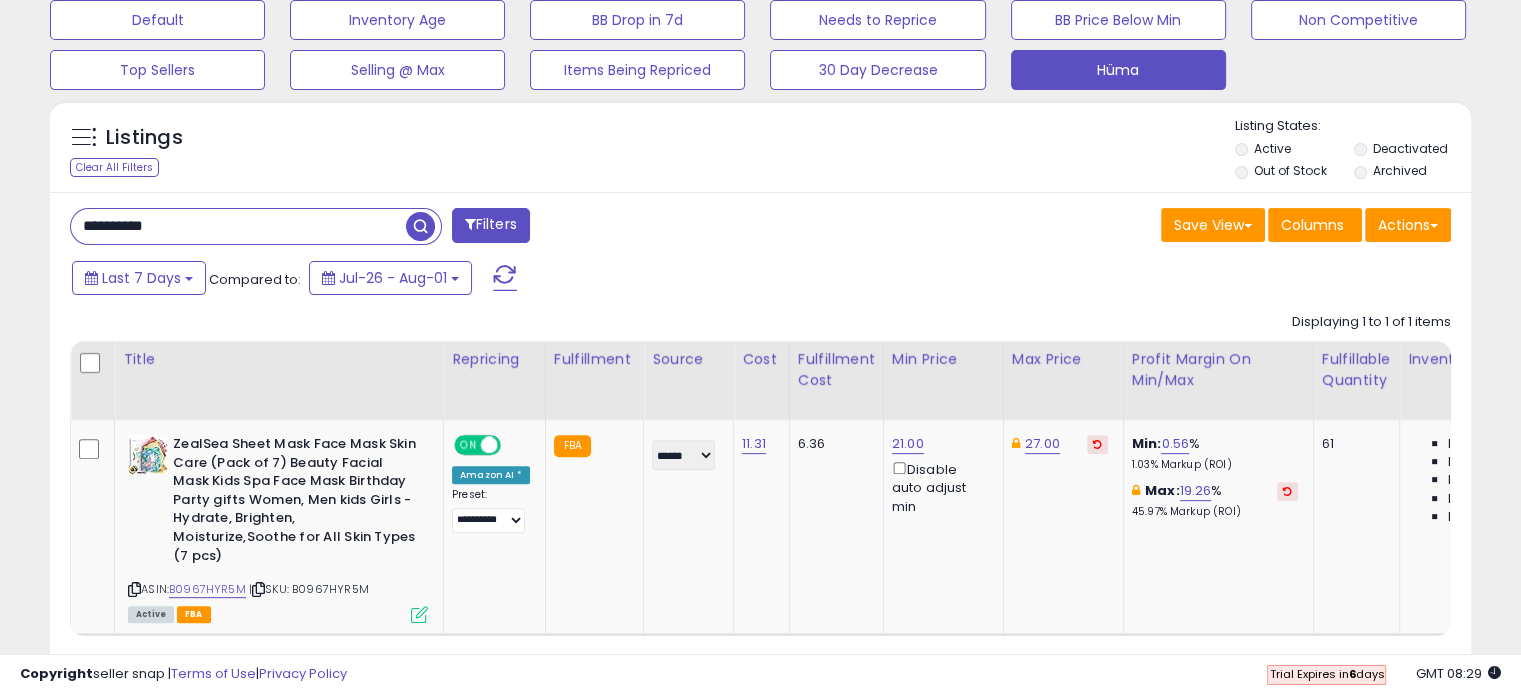 paste 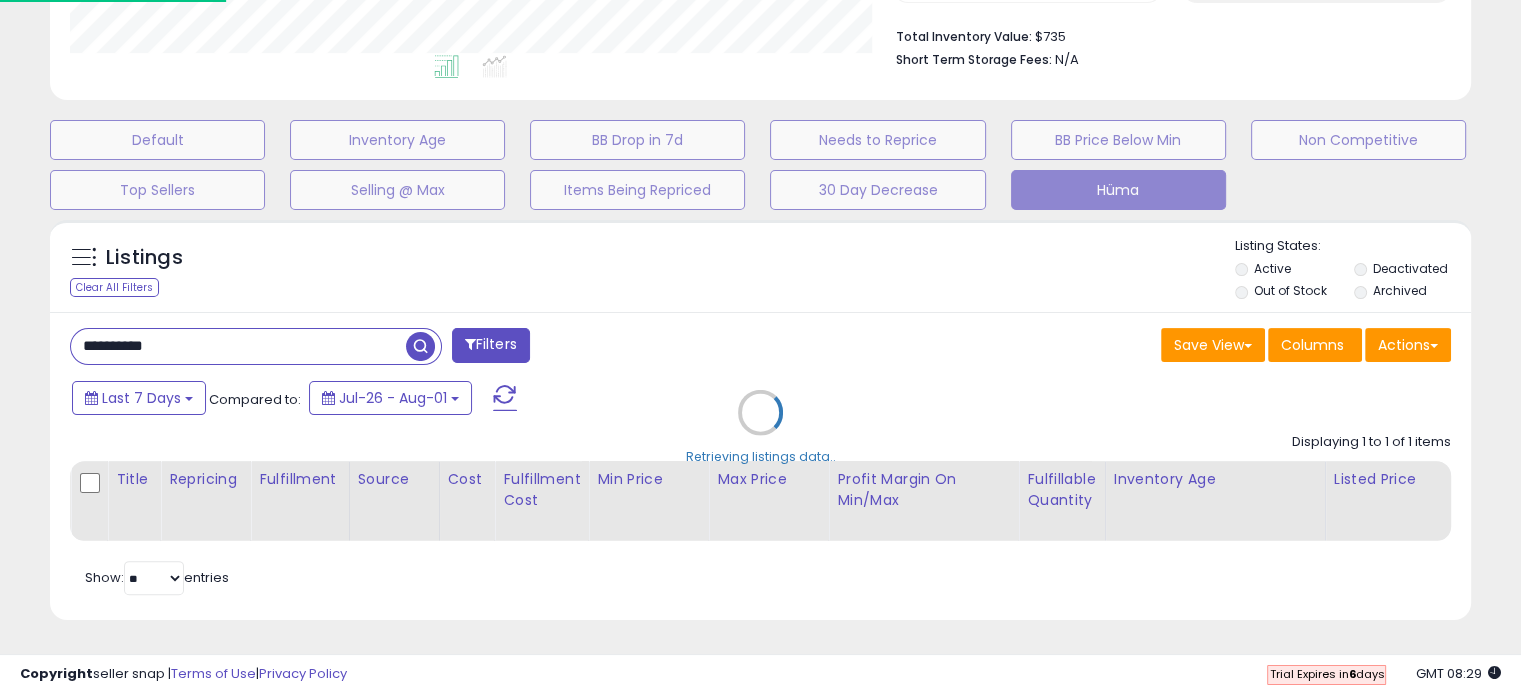 scroll, scrollTop: 999589, scrollLeft: 999168, axis: both 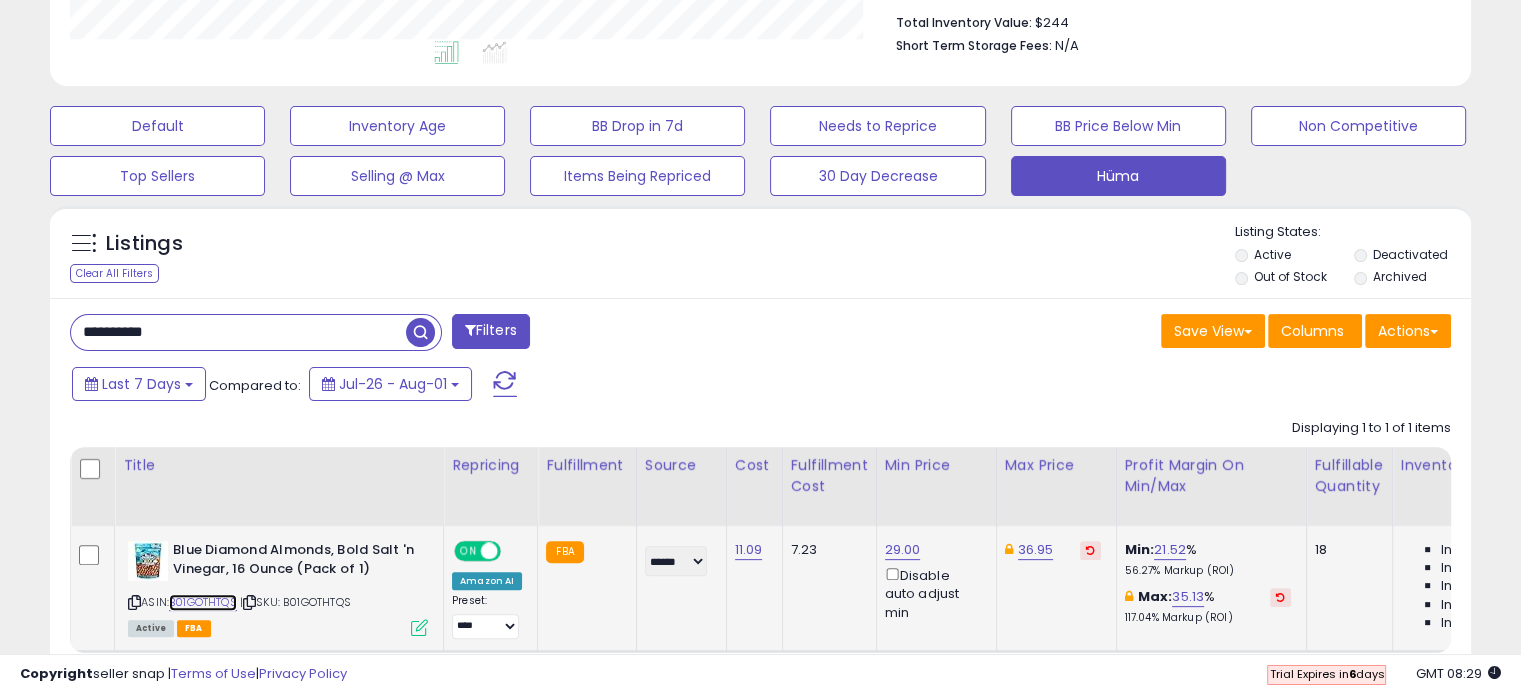 click on "B01GOTHTQS" at bounding box center (203, 602) 